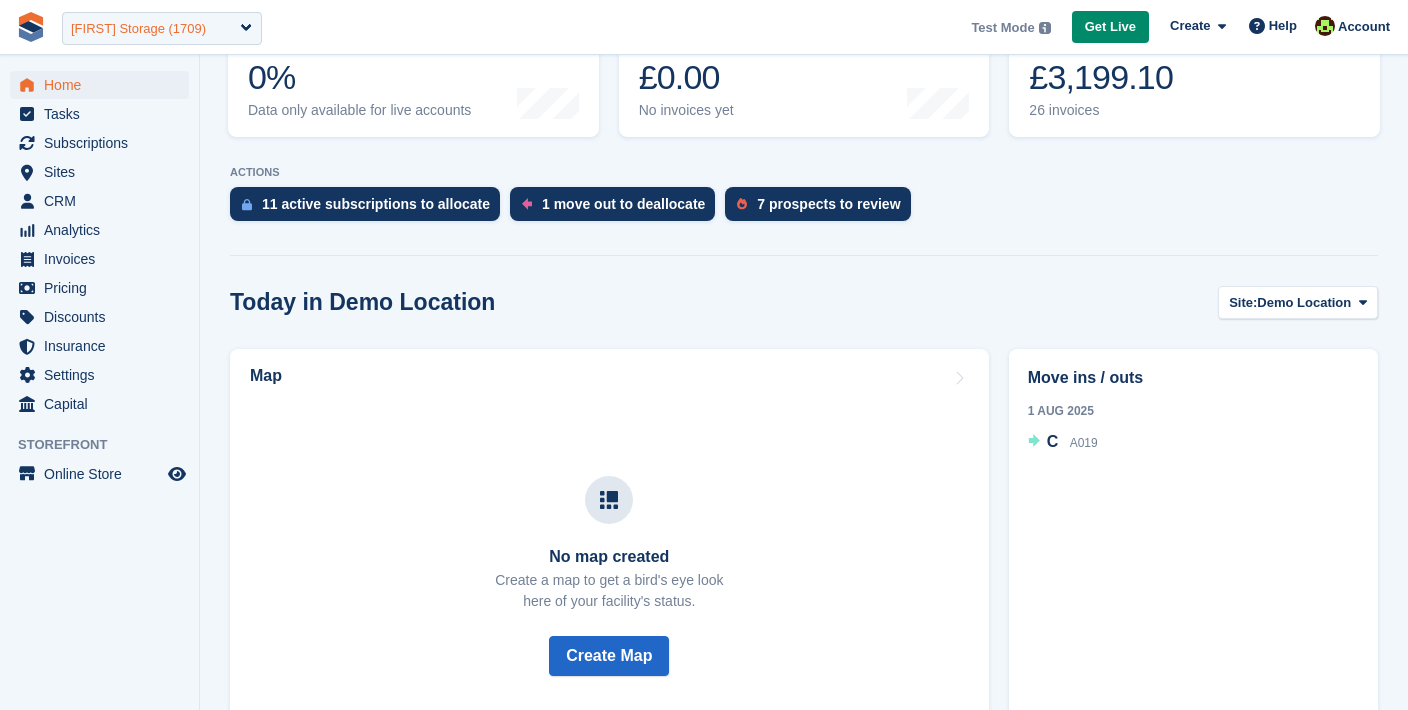 scroll, scrollTop: 308, scrollLeft: 0, axis: vertical 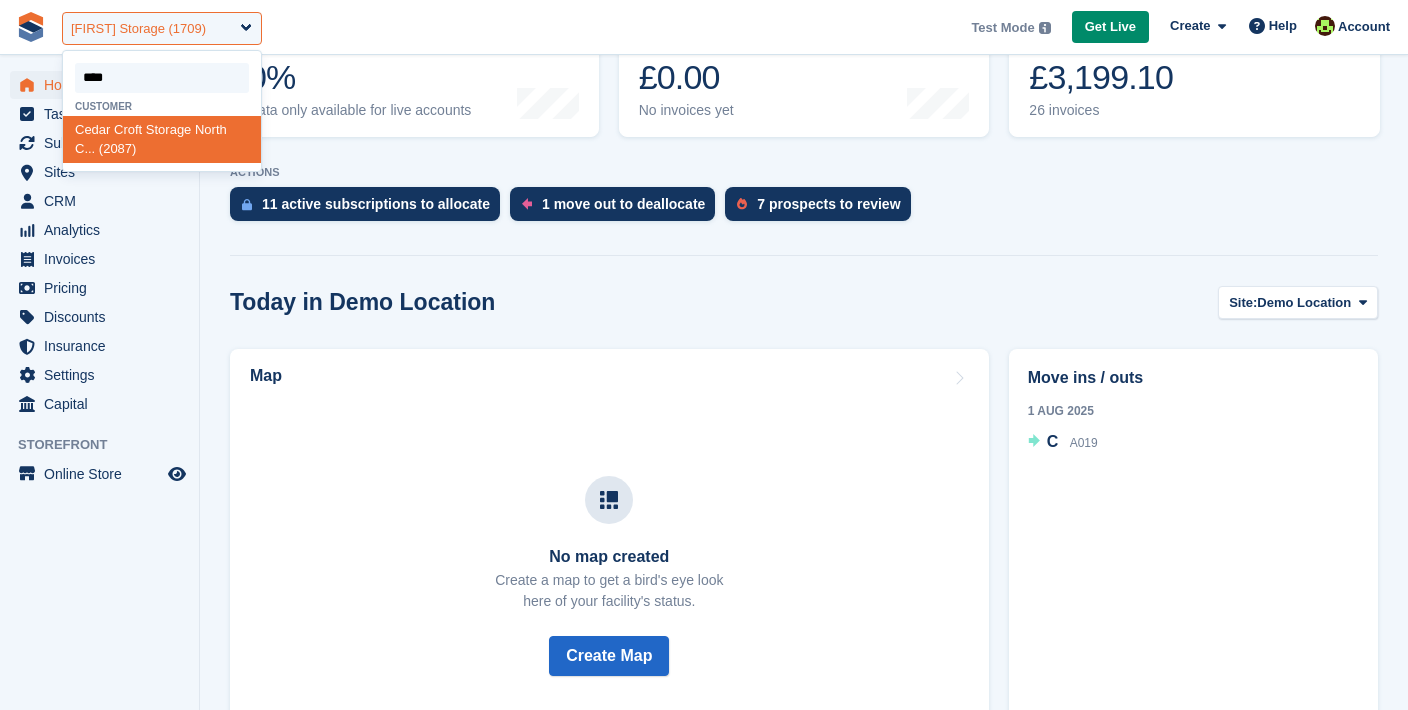 type on "*****" 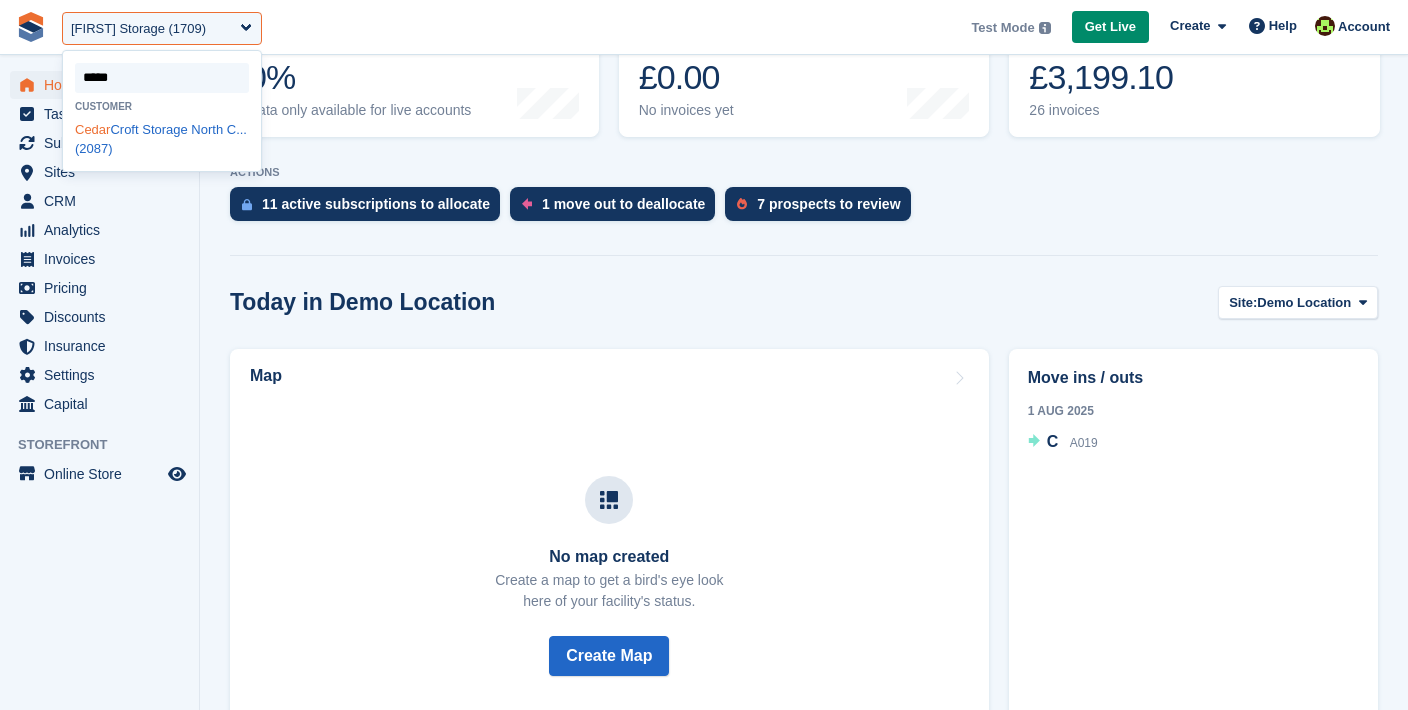click on "Cedar  Croft Storage North C... (2087)" at bounding box center [162, 139] 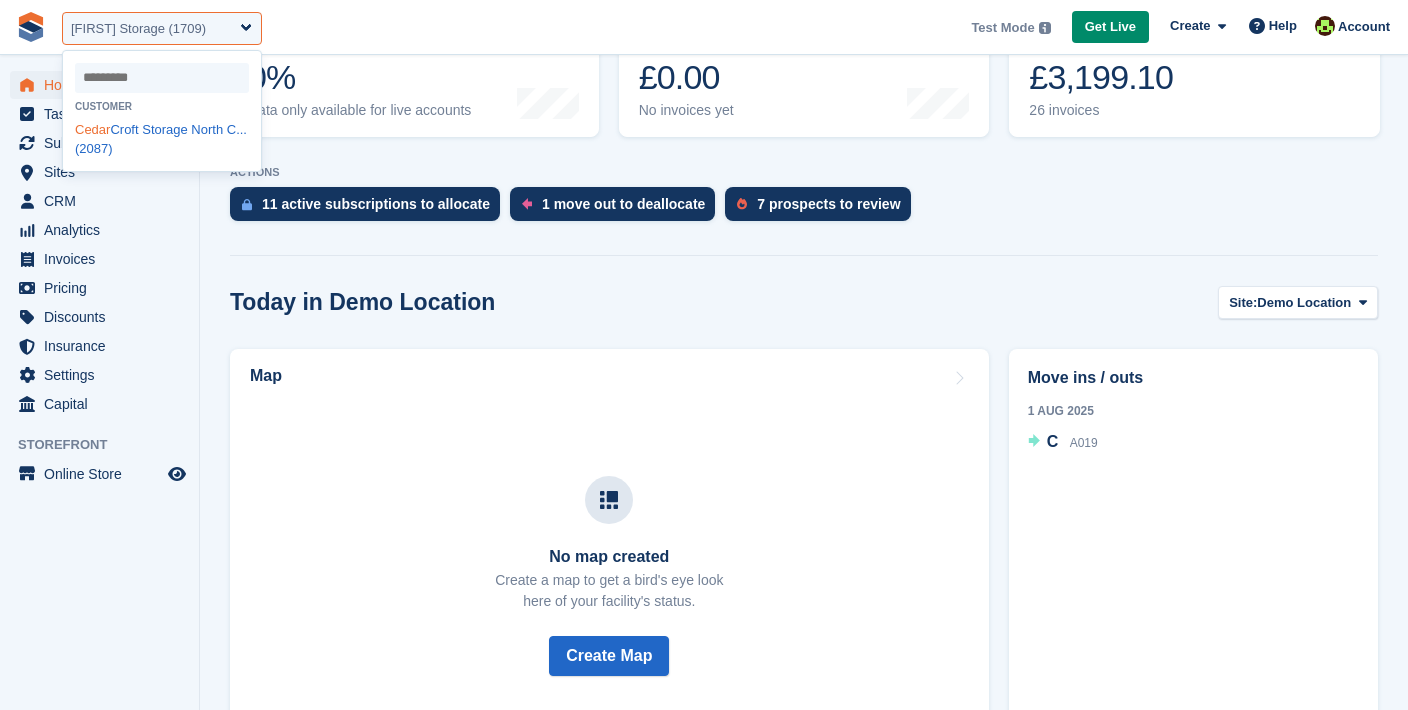 select on "****" 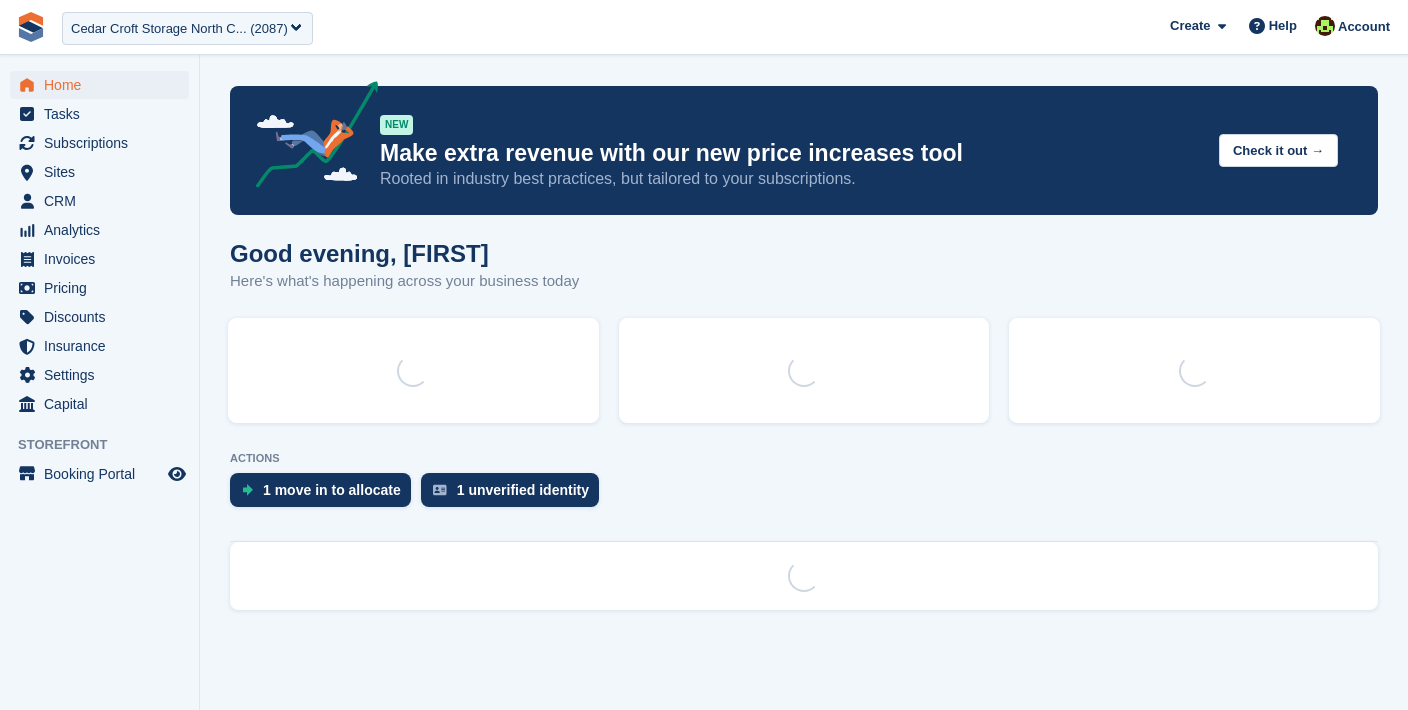 scroll, scrollTop: 0, scrollLeft: 0, axis: both 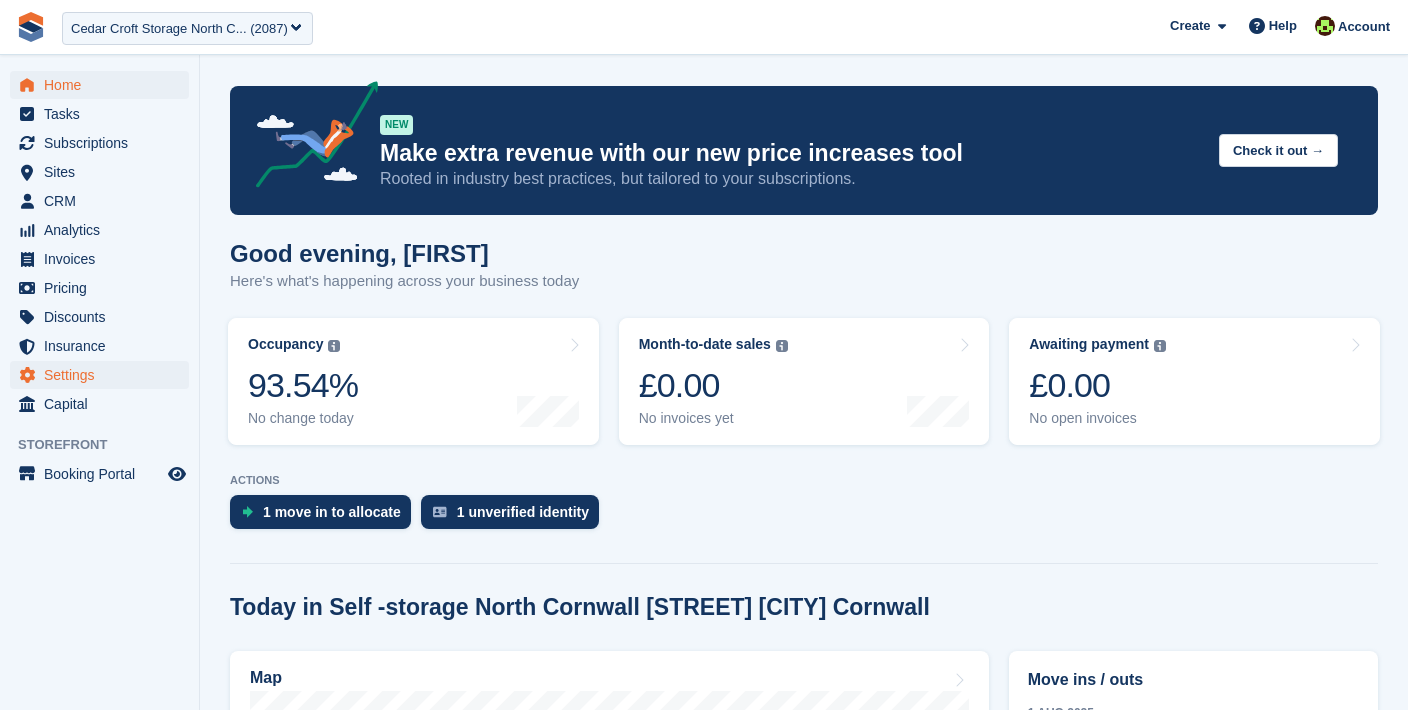 click on "Settings" at bounding box center [104, 375] 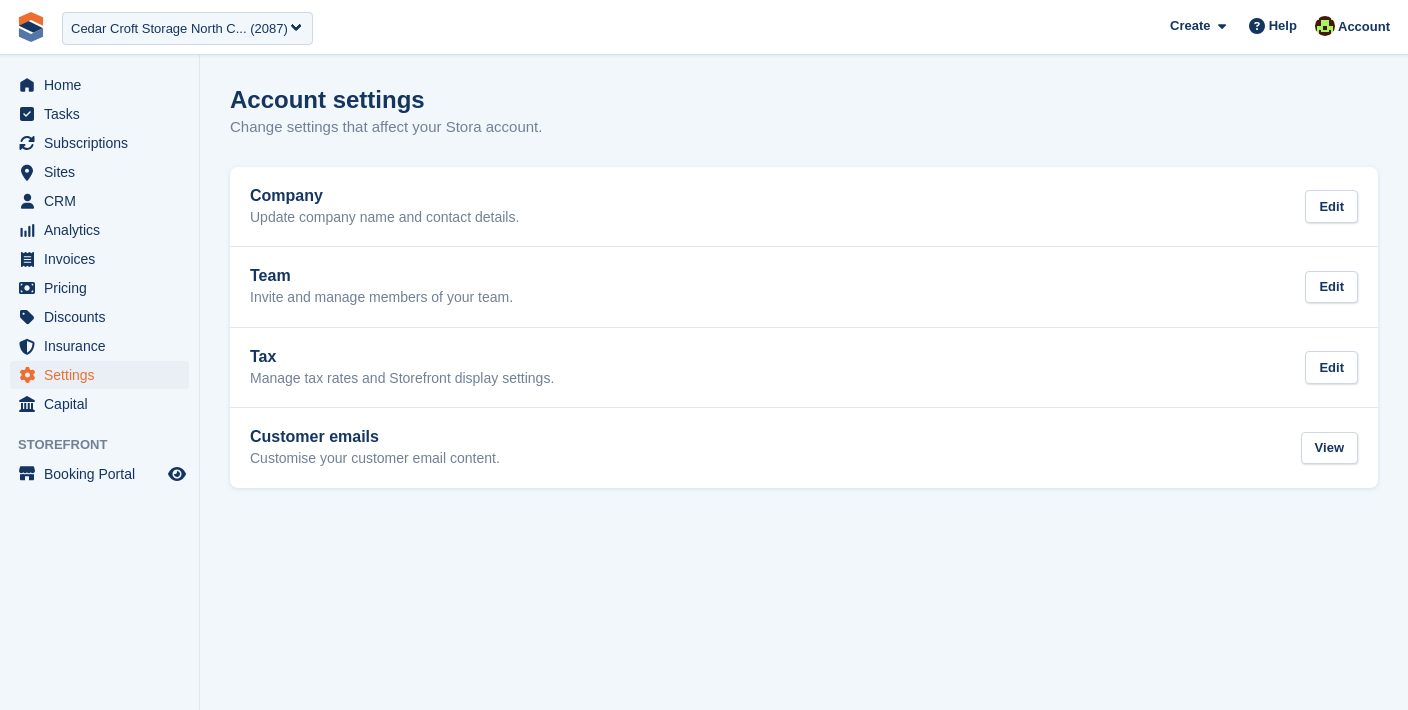scroll, scrollTop: 0, scrollLeft: 0, axis: both 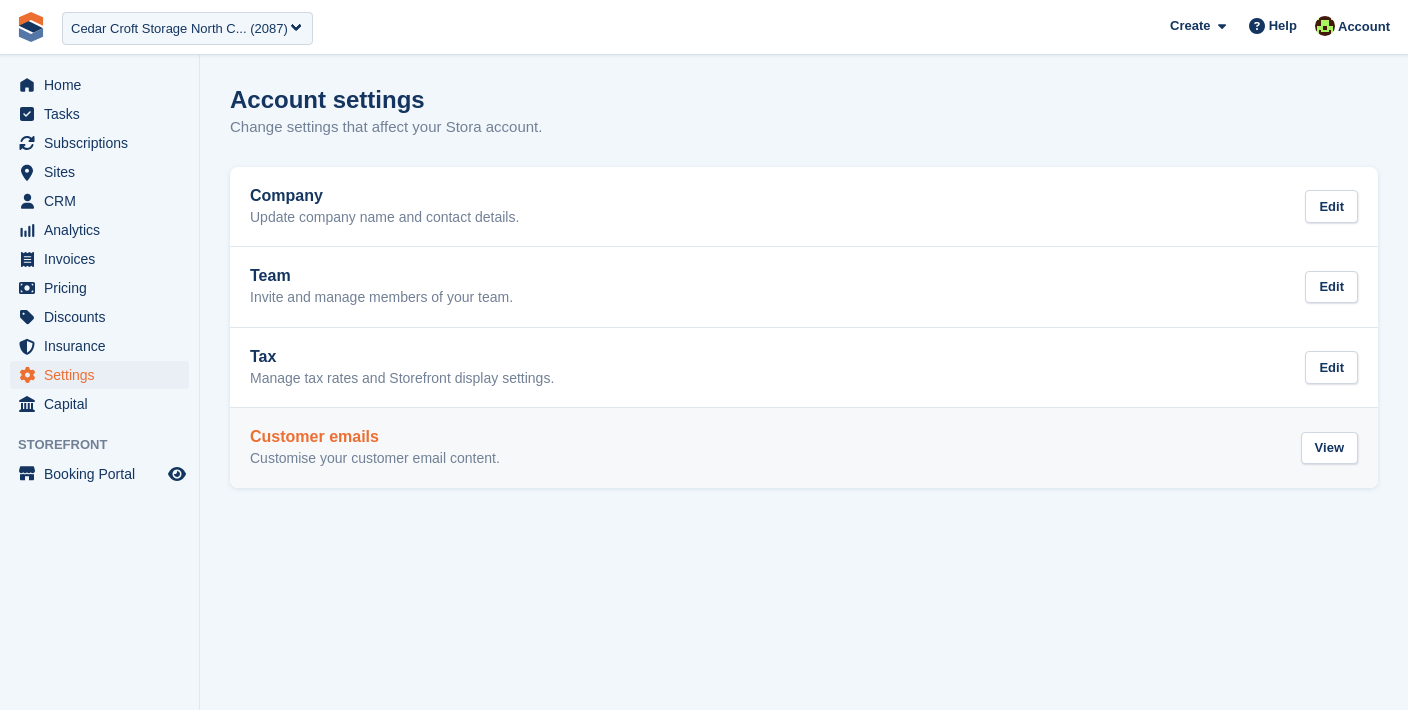 click on "Customer emails" at bounding box center (375, 437) 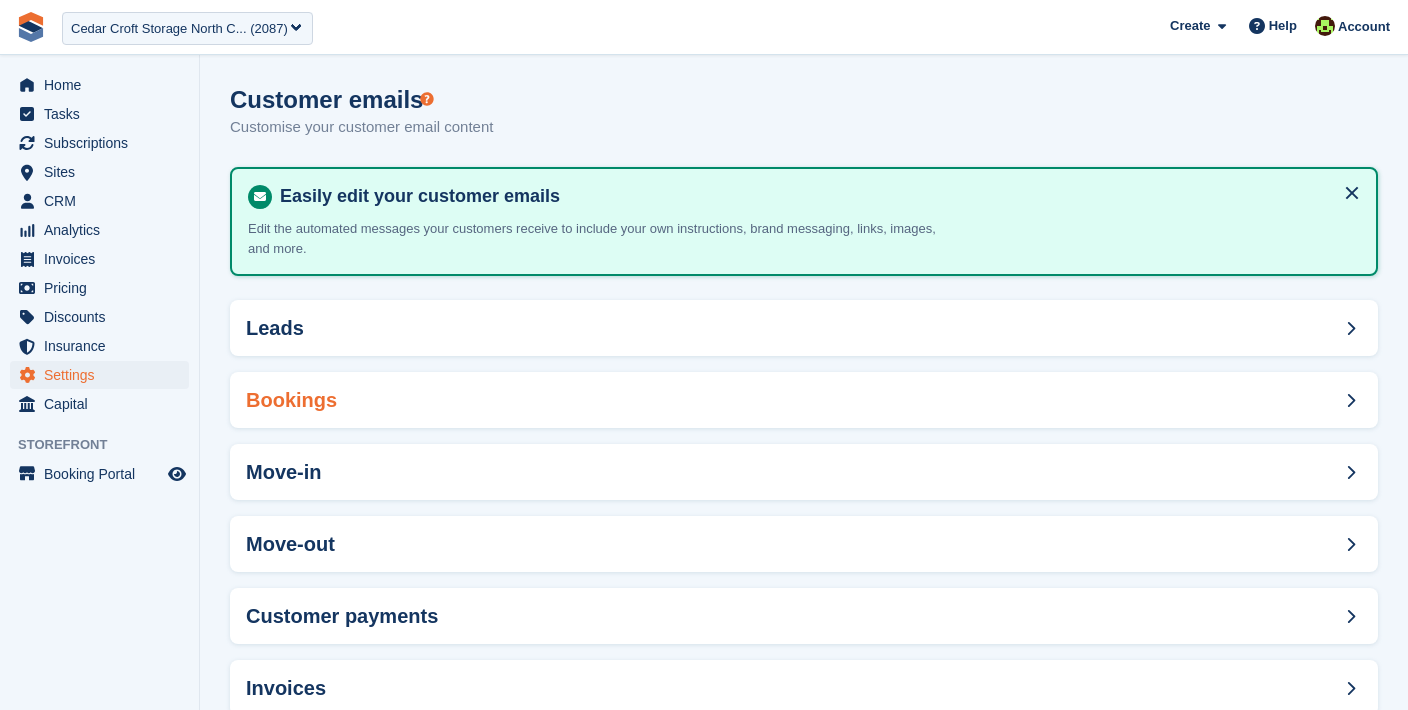 click on "Bookings" at bounding box center (804, 400) 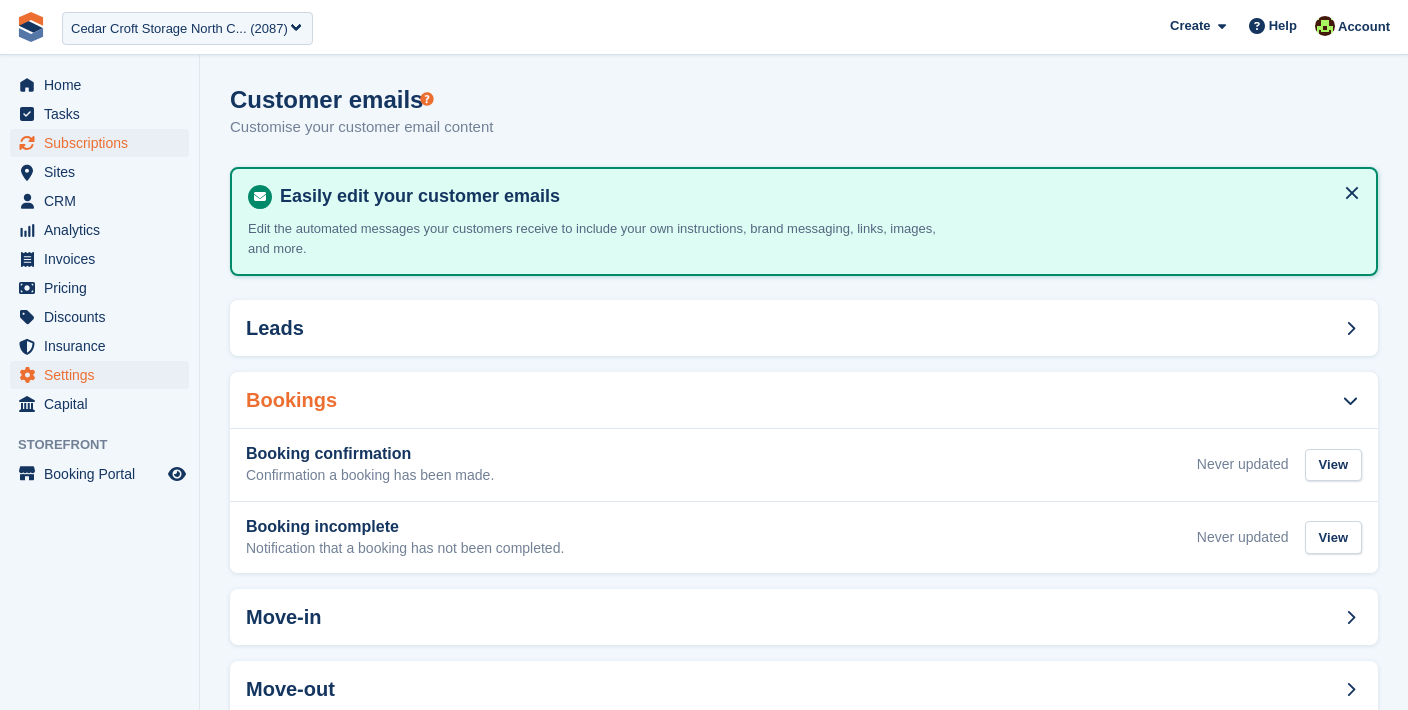 click on "Subscriptions" at bounding box center [104, 143] 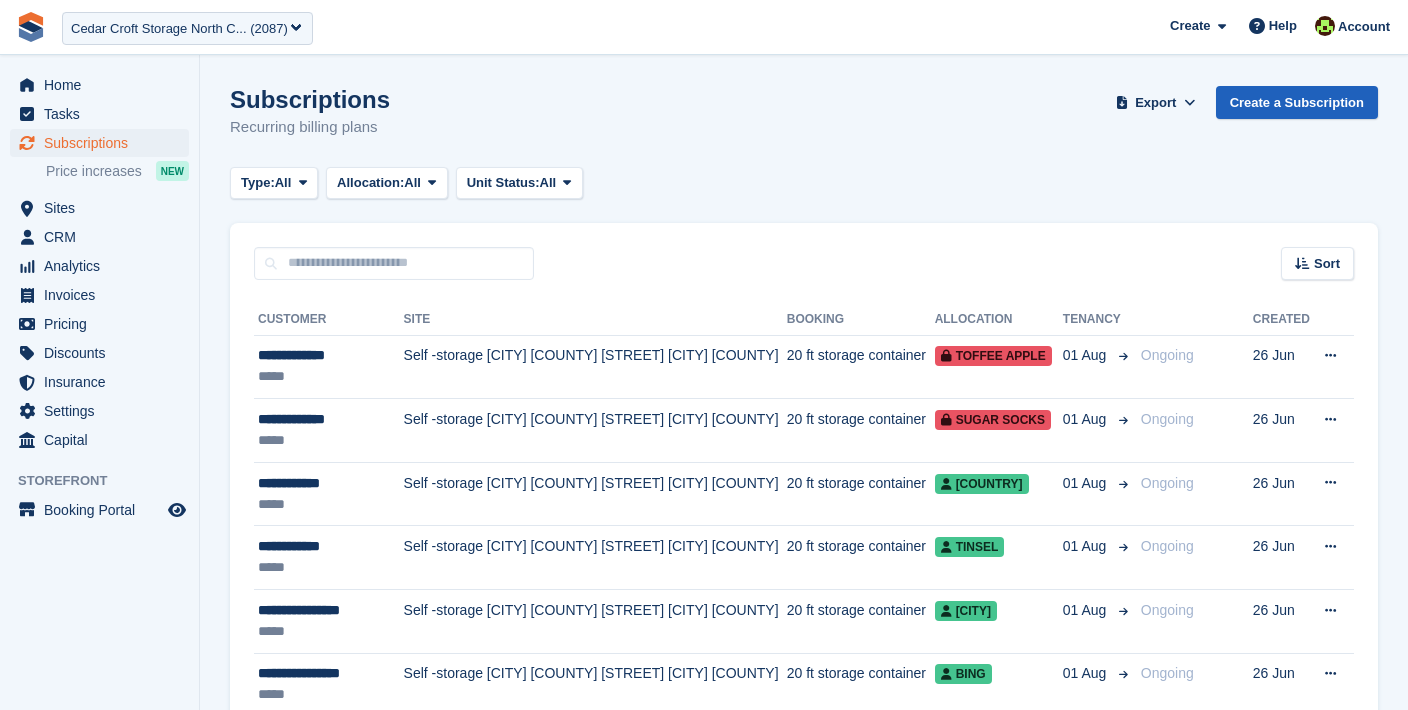 click on "Create a Subscription" at bounding box center (1297, 102) 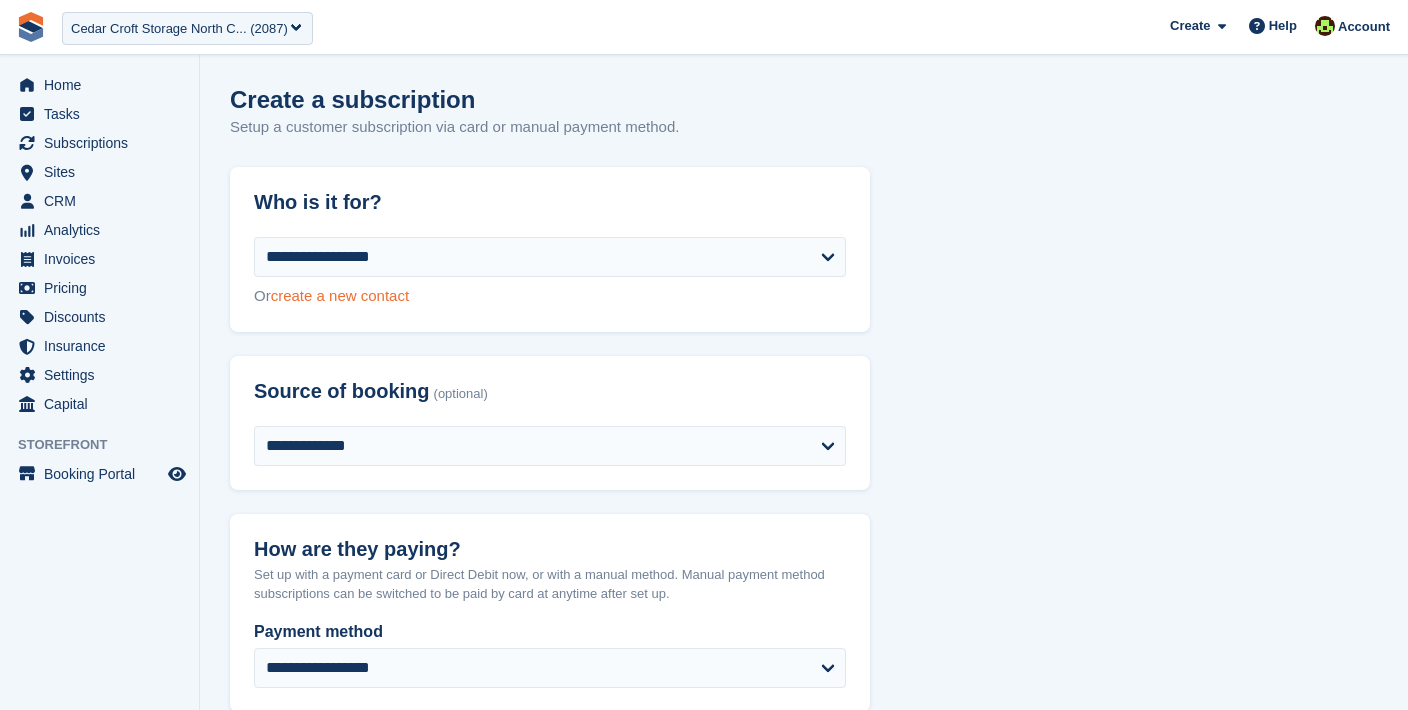 click on "create a new contact" at bounding box center (340, 295) 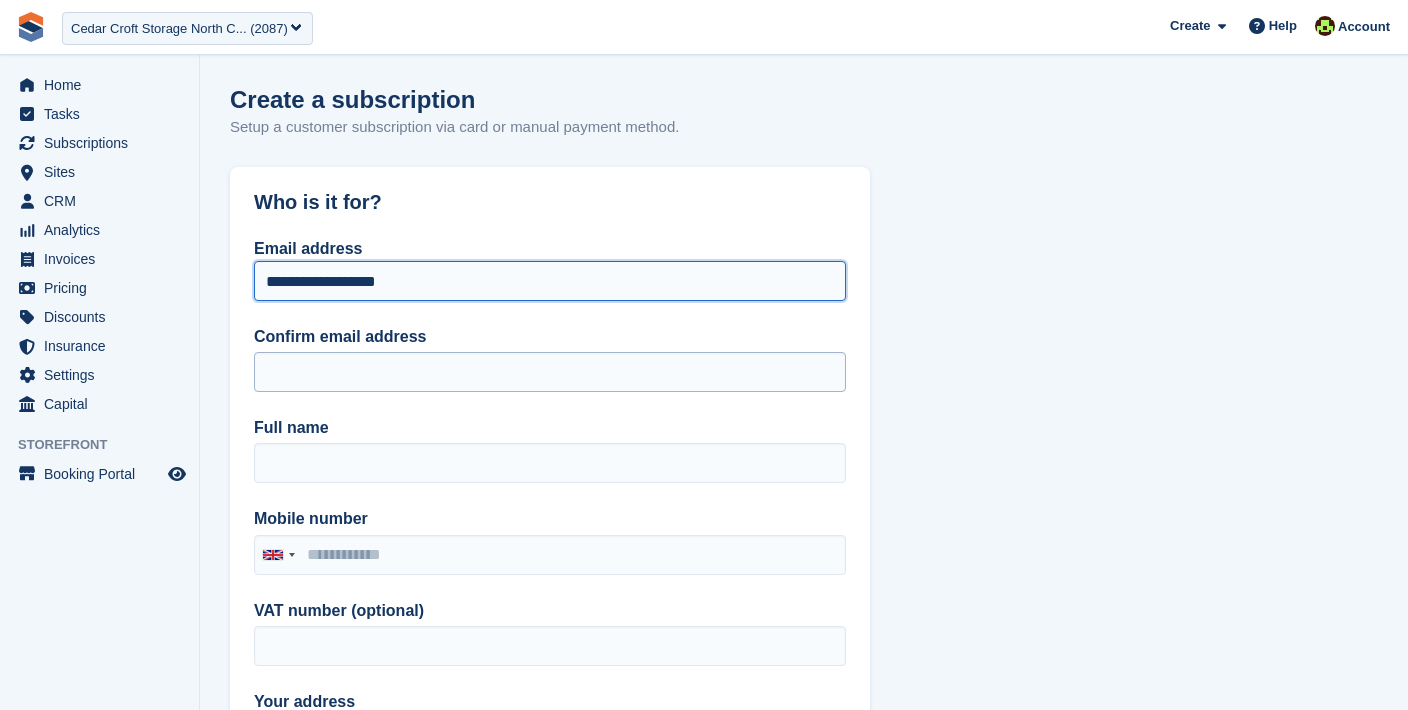 type on "**********" 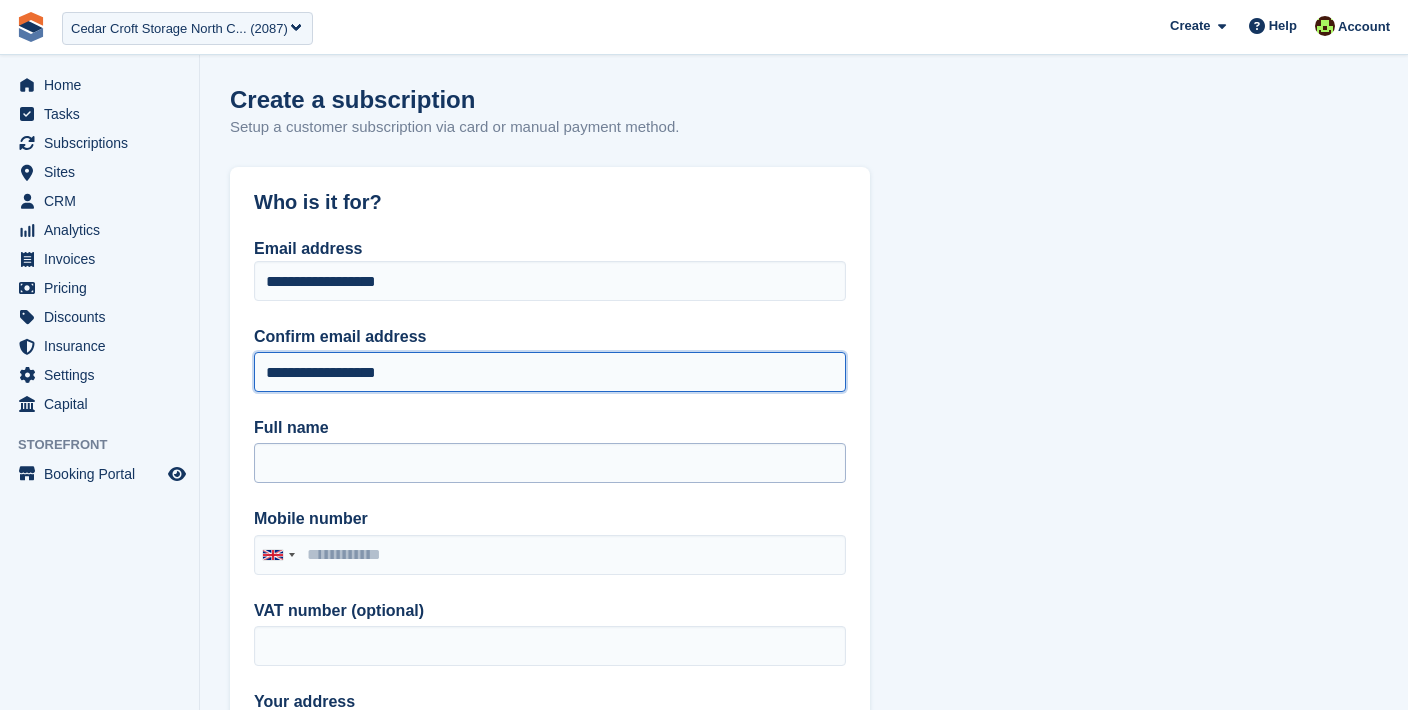 type on "**********" 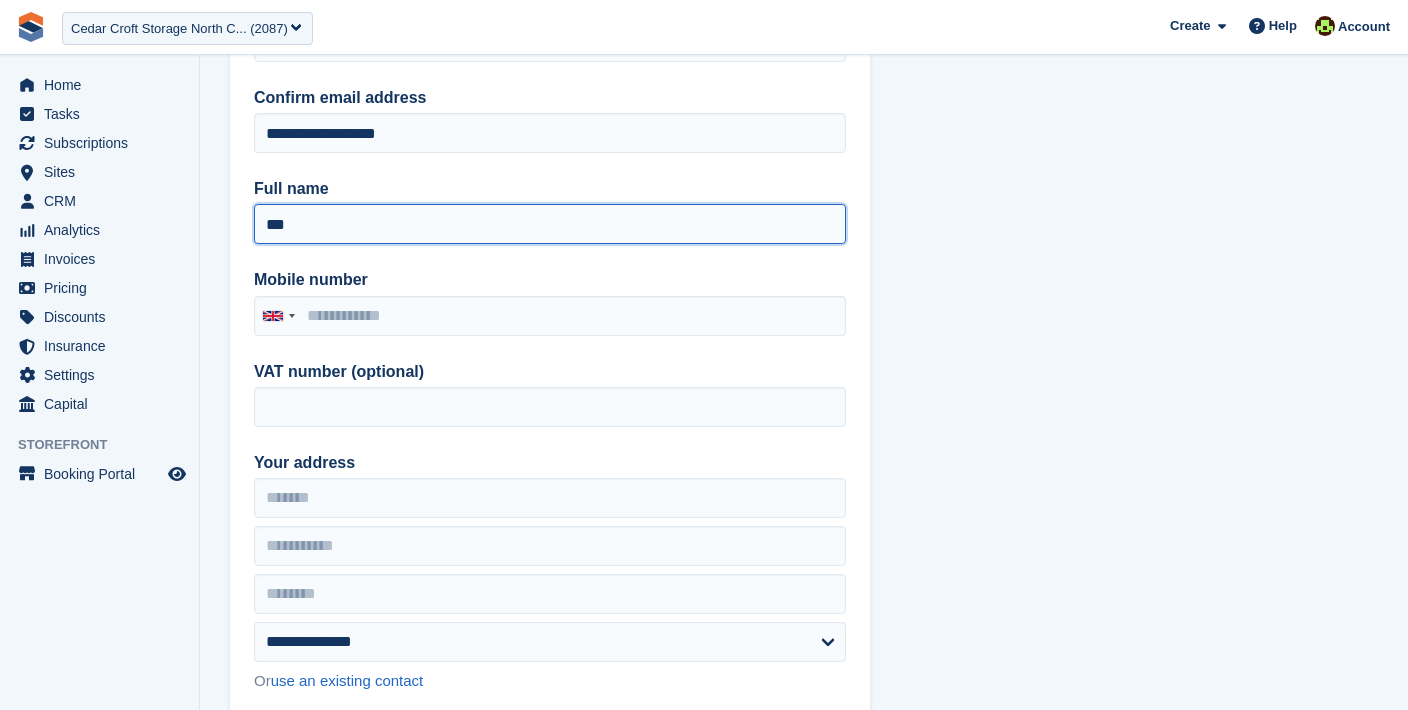 scroll, scrollTop: 351, scrollLeft: 0, axis: vertical 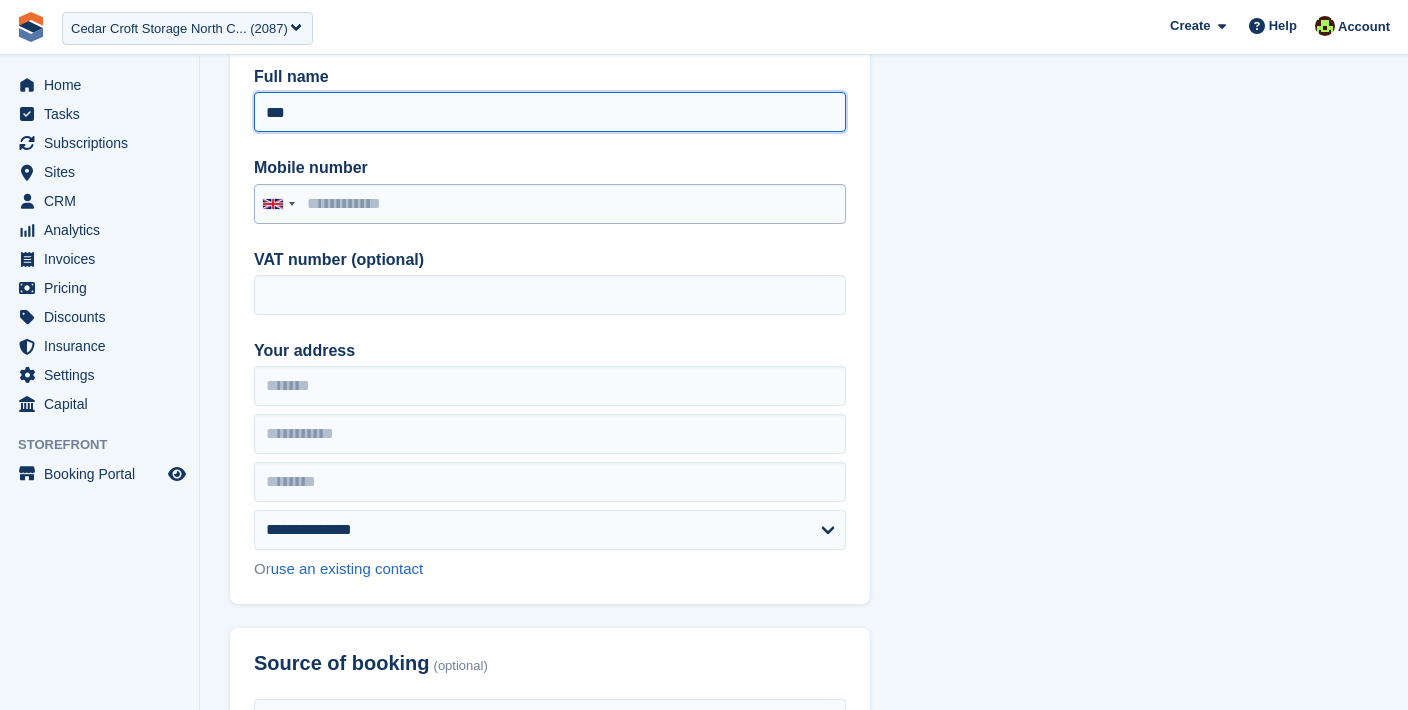 type on "***" 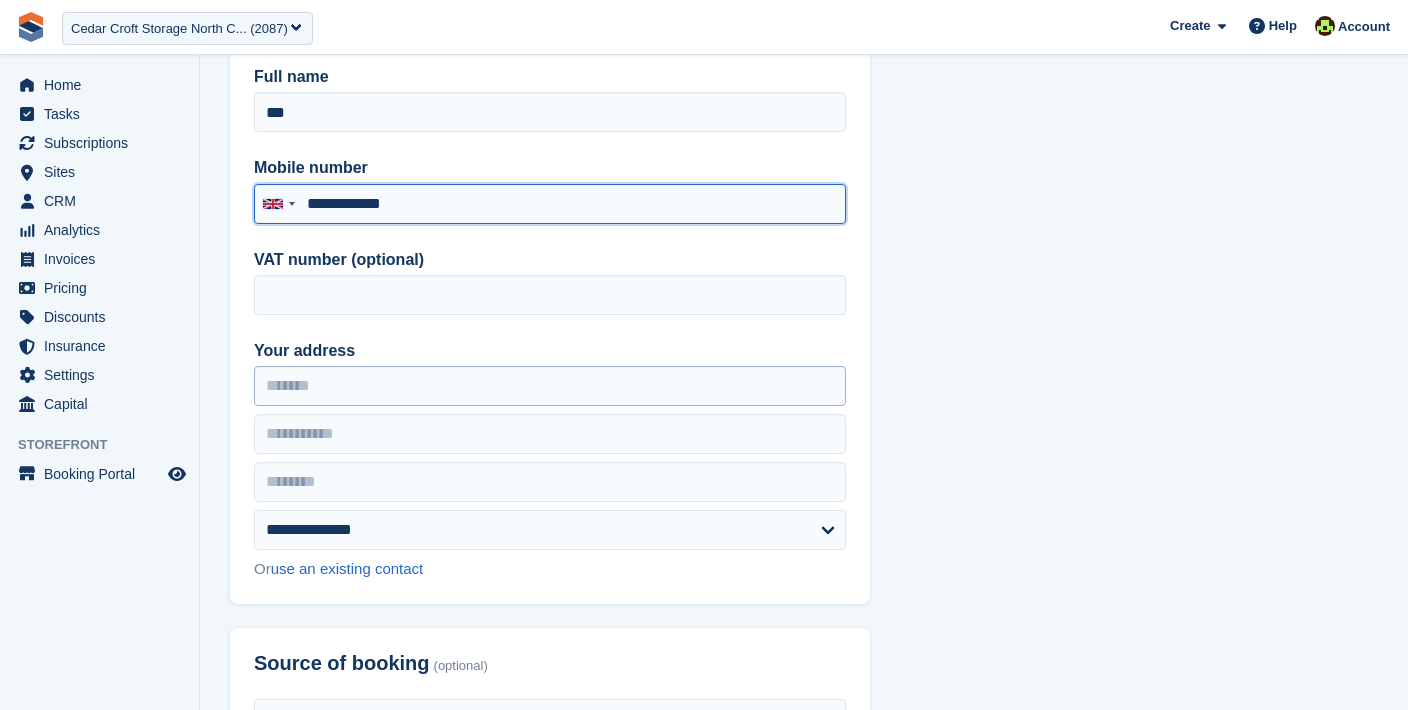 type on "**********" 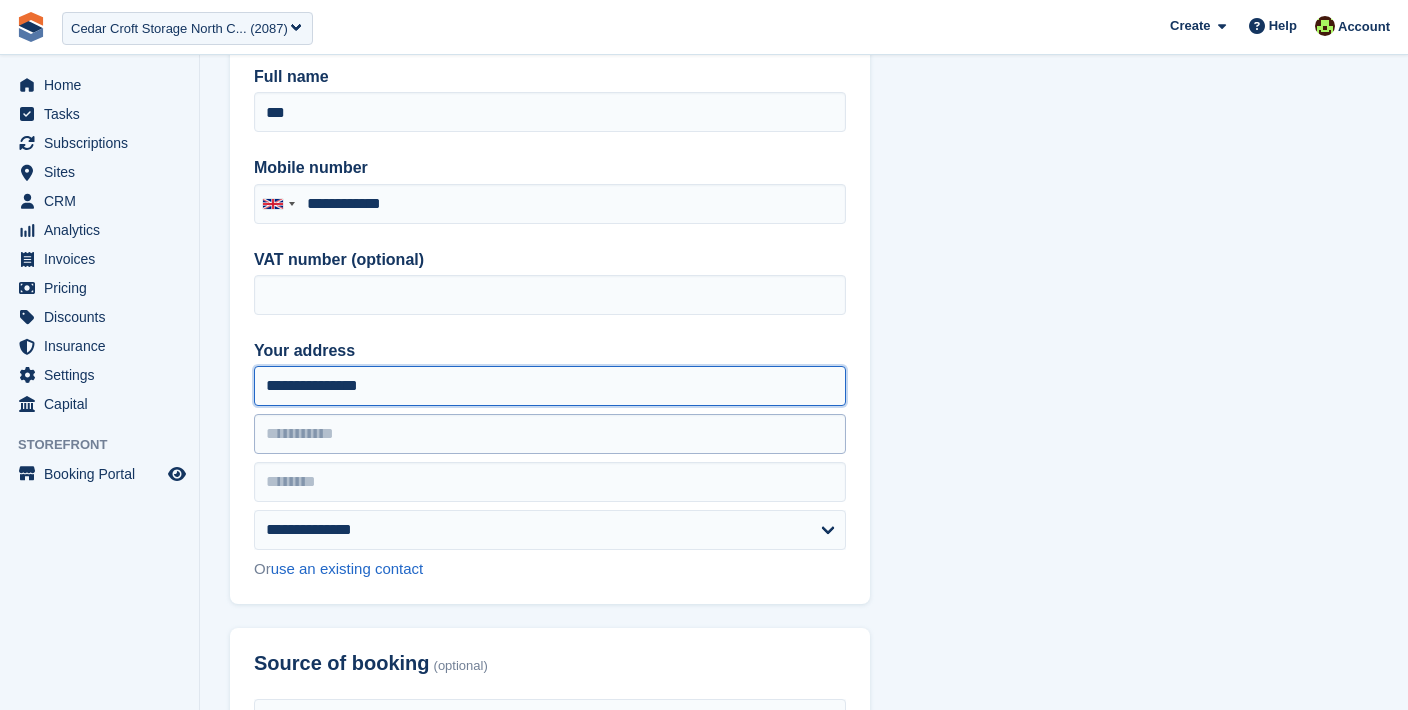type on "**********" 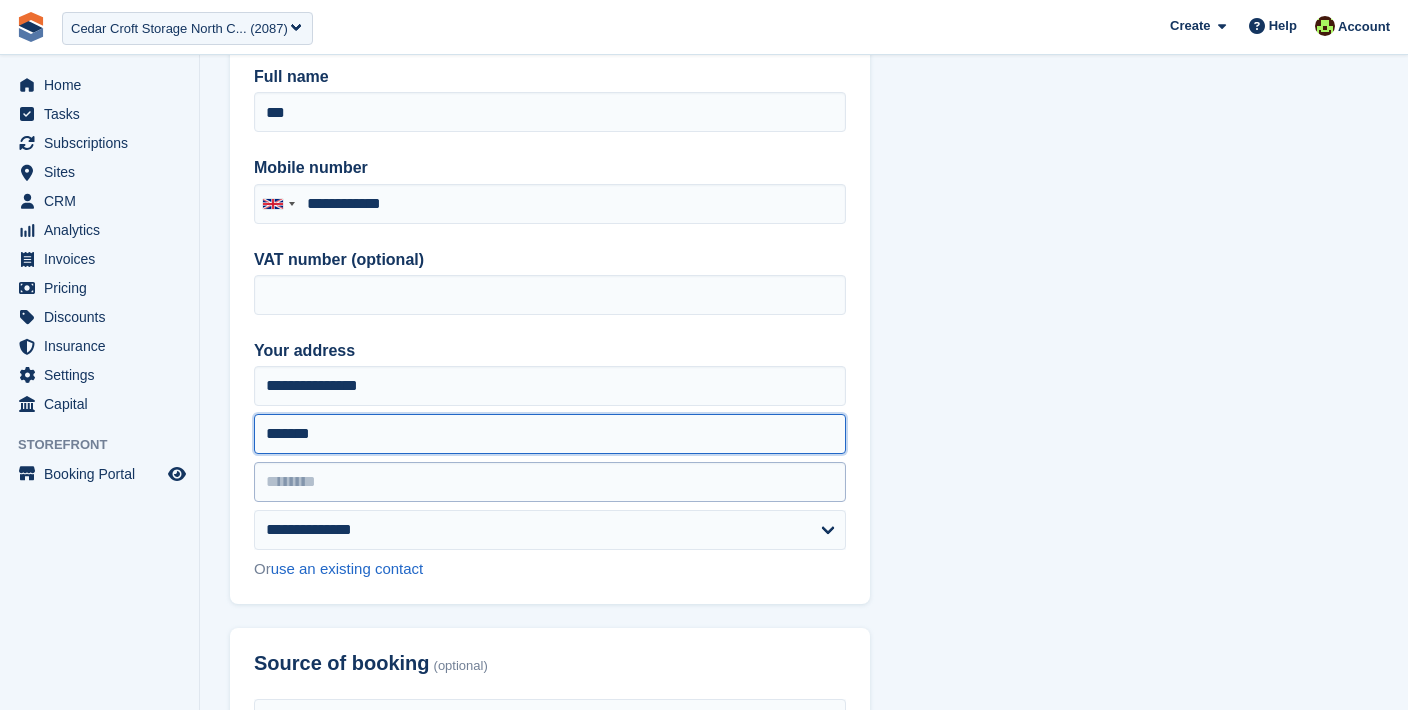 type on "*******" 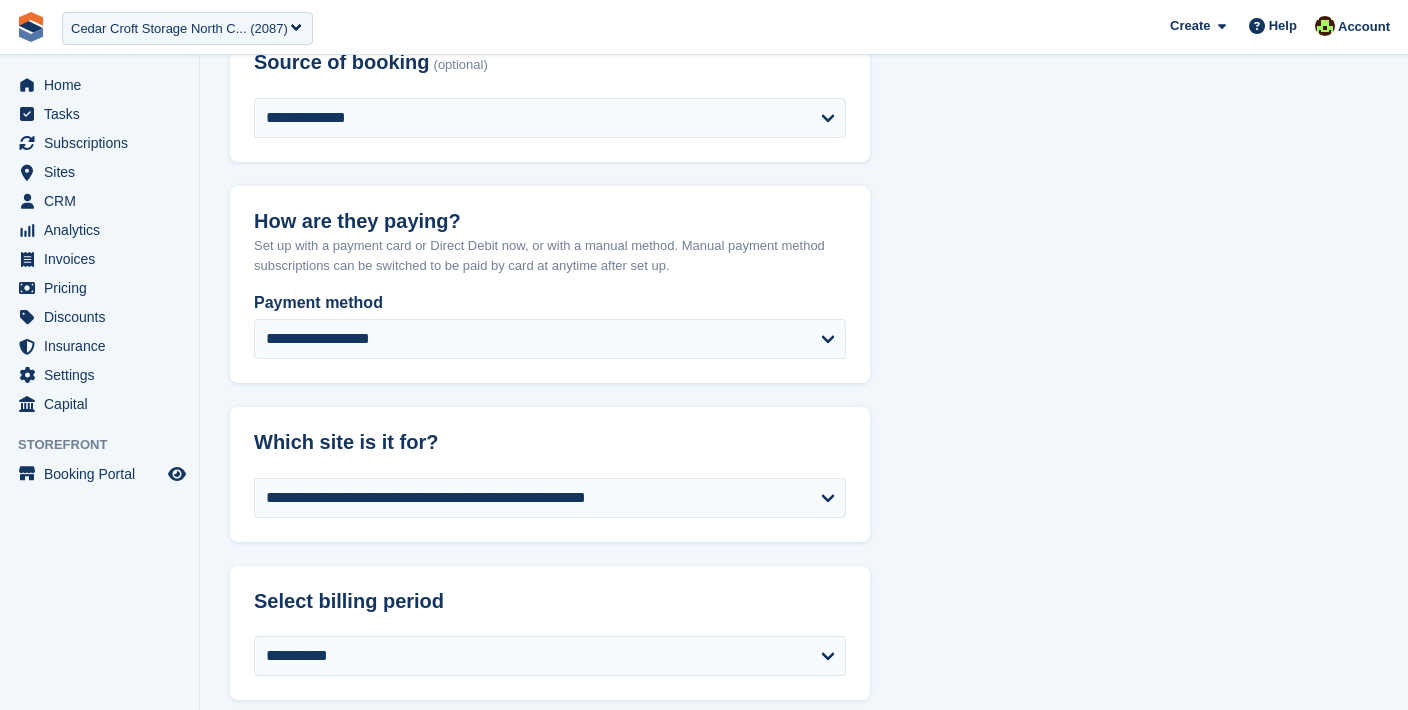 scroll, scrollTop: 964, scrollLeft: 0, axis: vertical 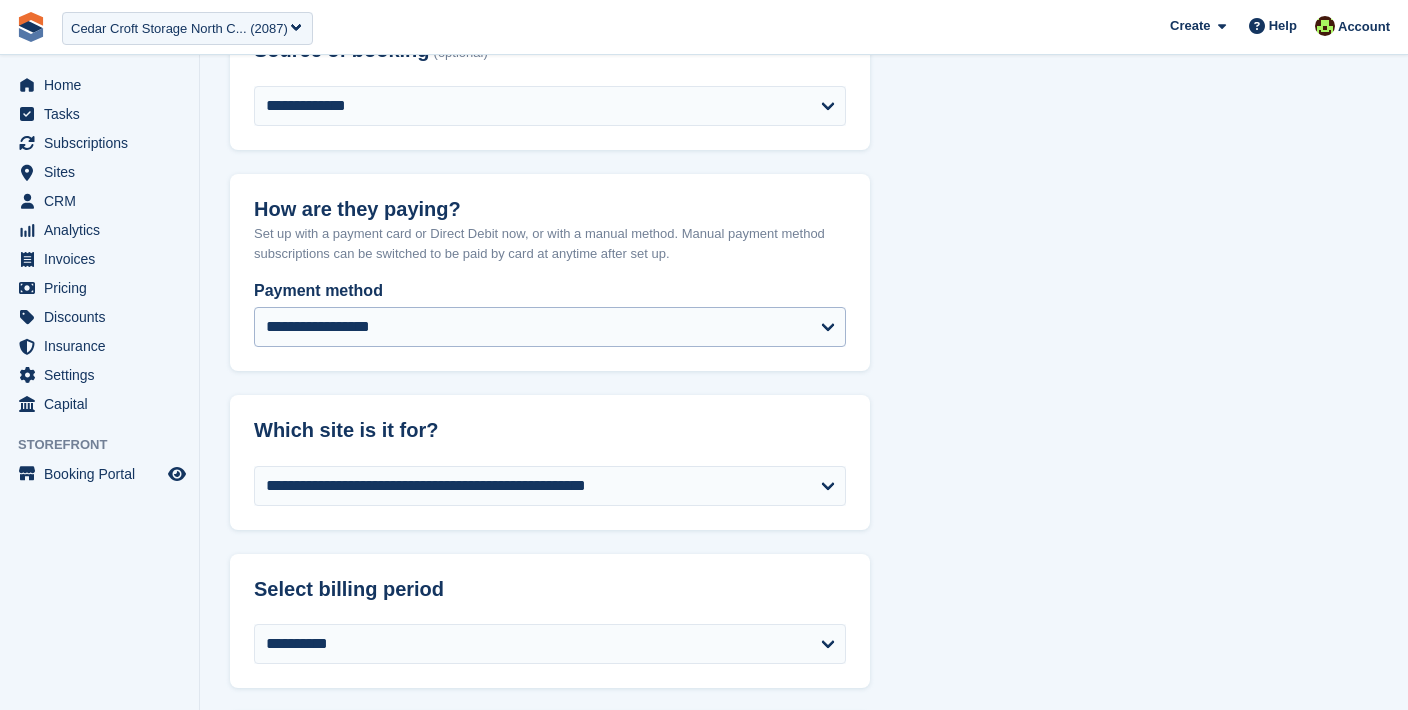 type on "*******" 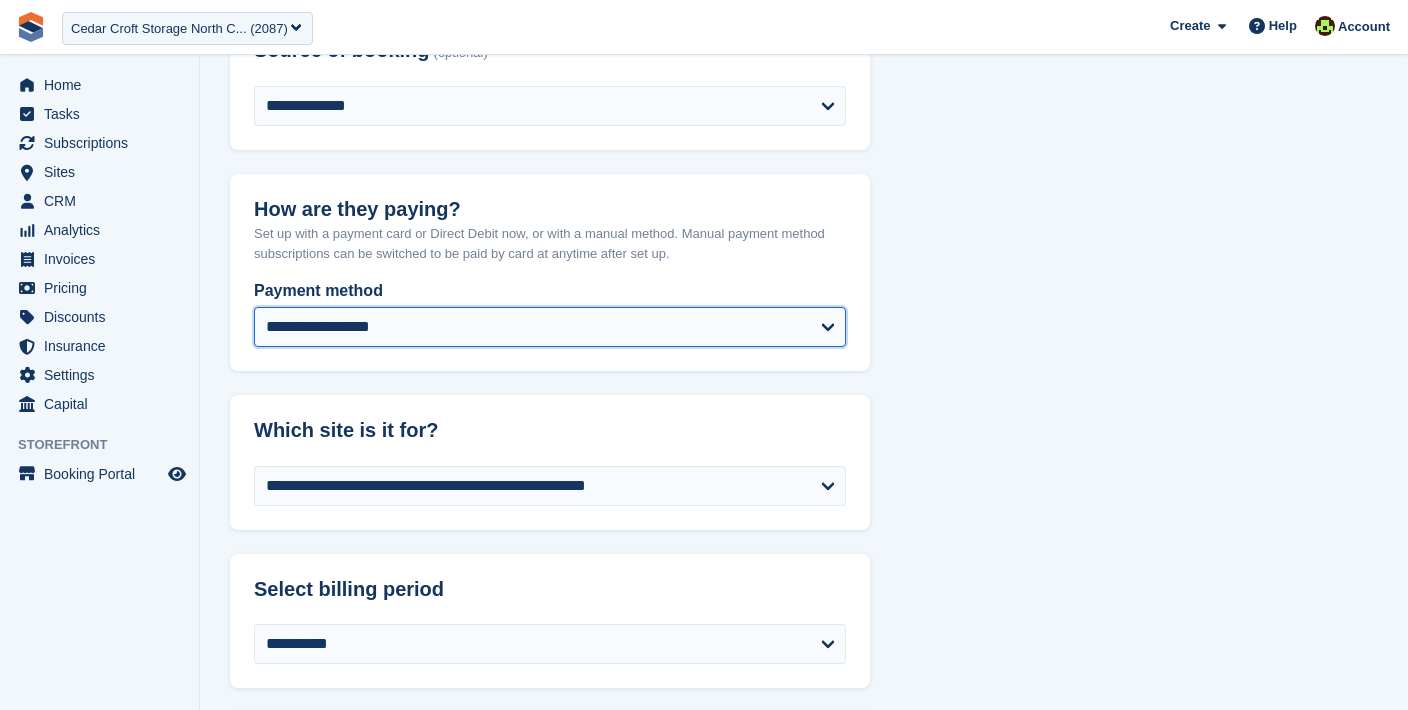 click on "**********" at bounding box center (550, 327) 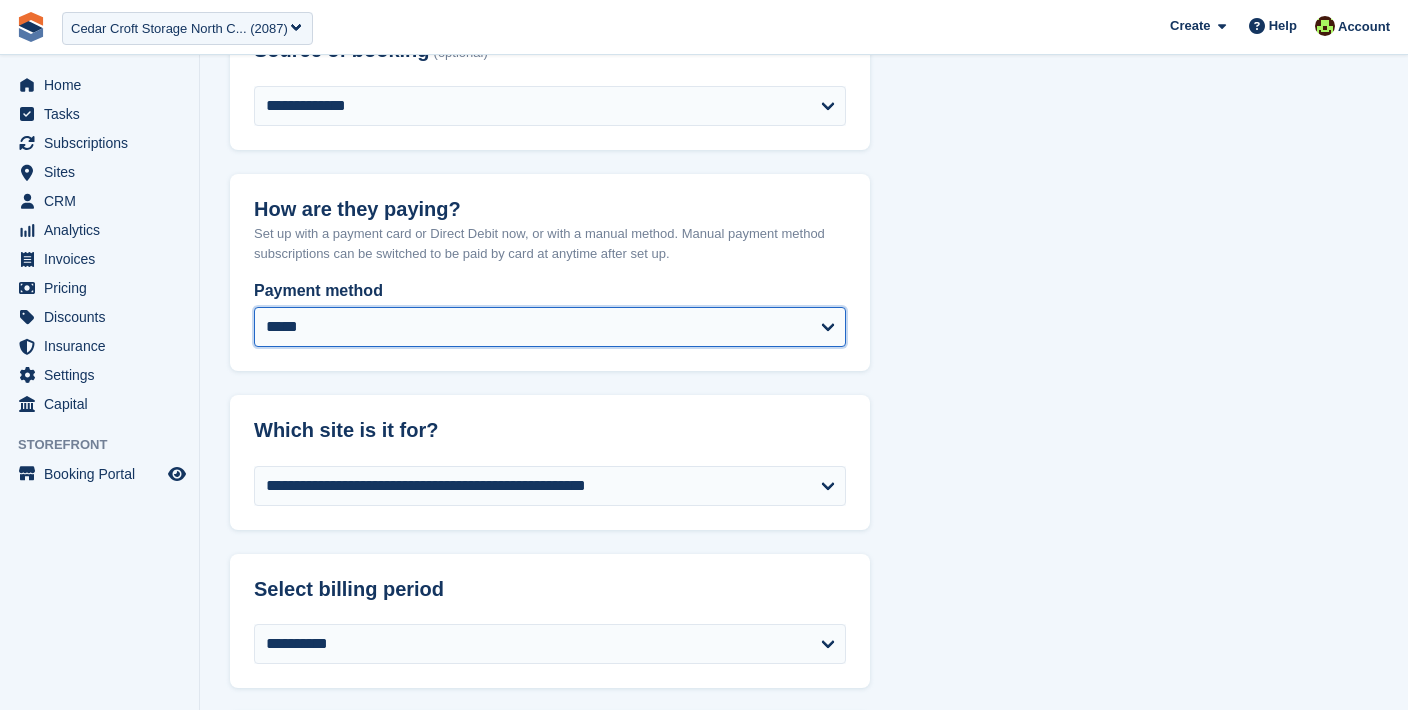 select on "****" 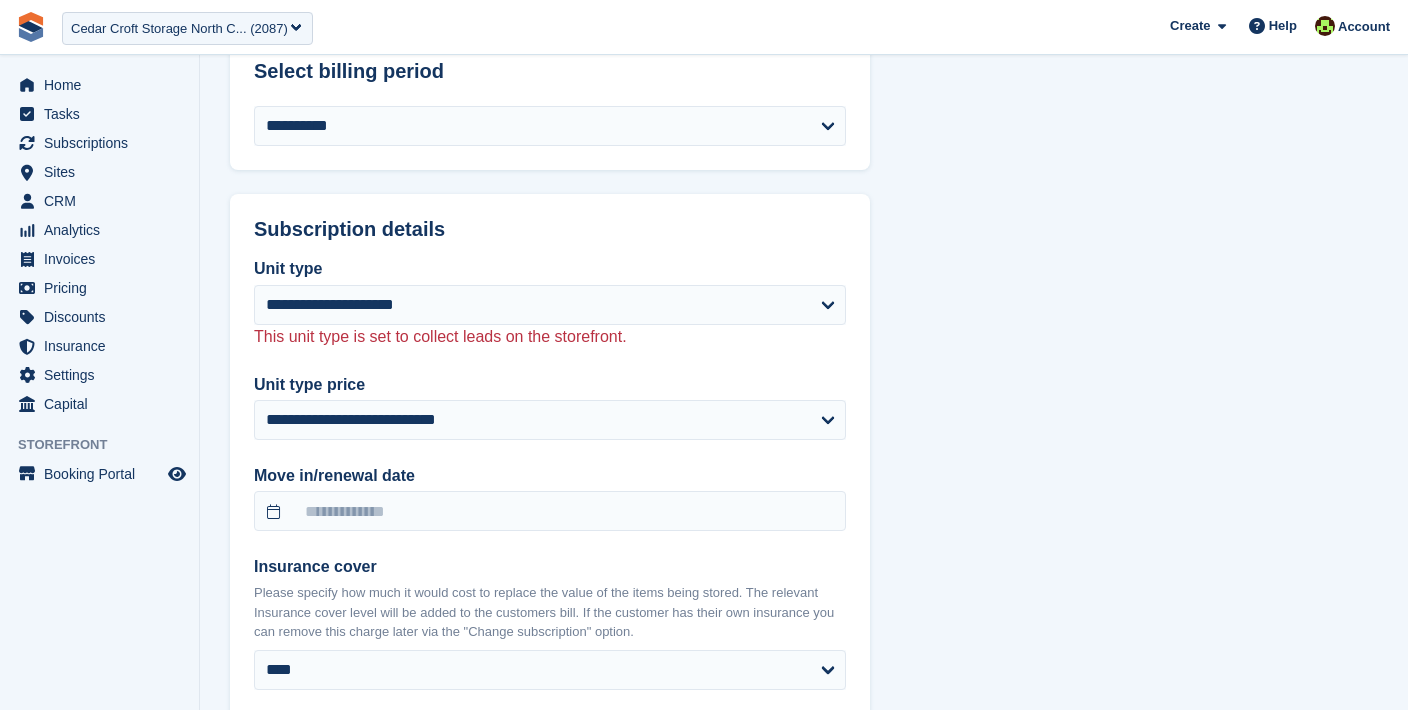 scroll, scrollTop: 1806, scrollLeft: 0, axis: vertical 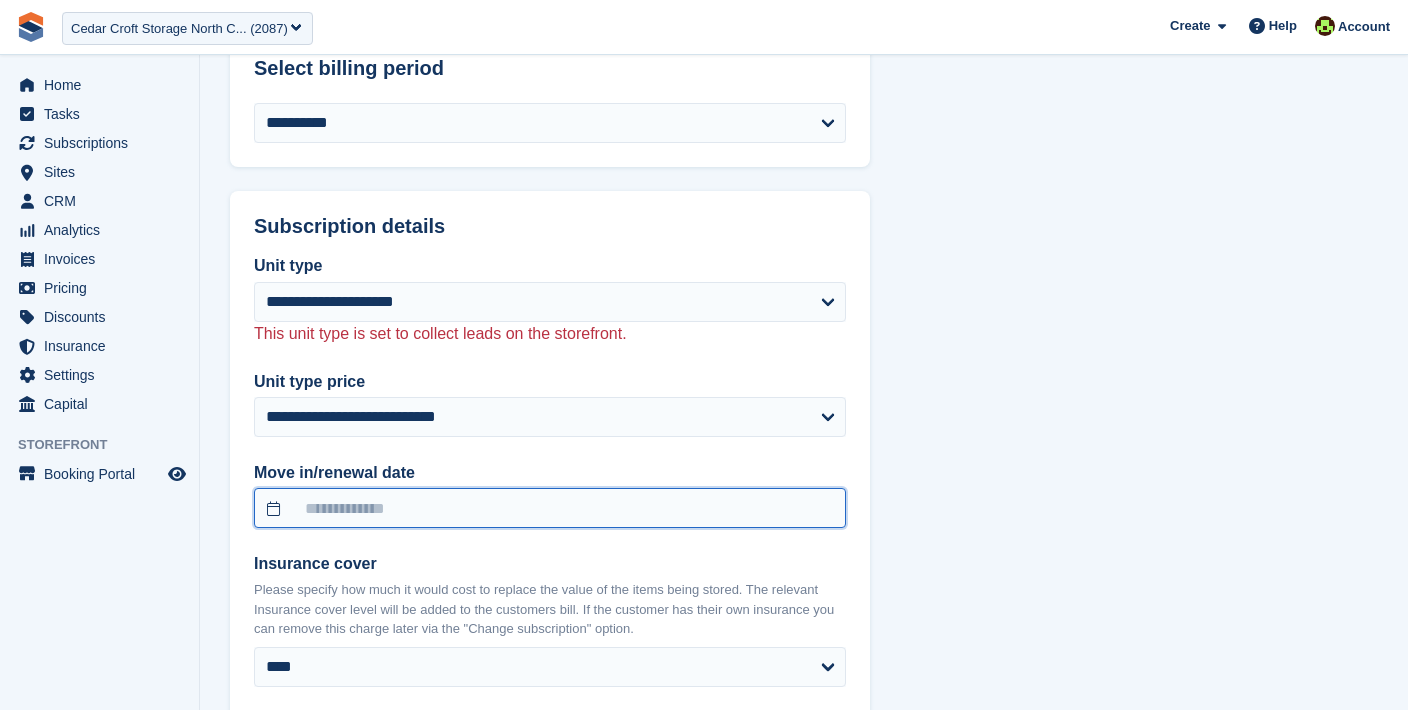 click at bounding box center (550, 508) 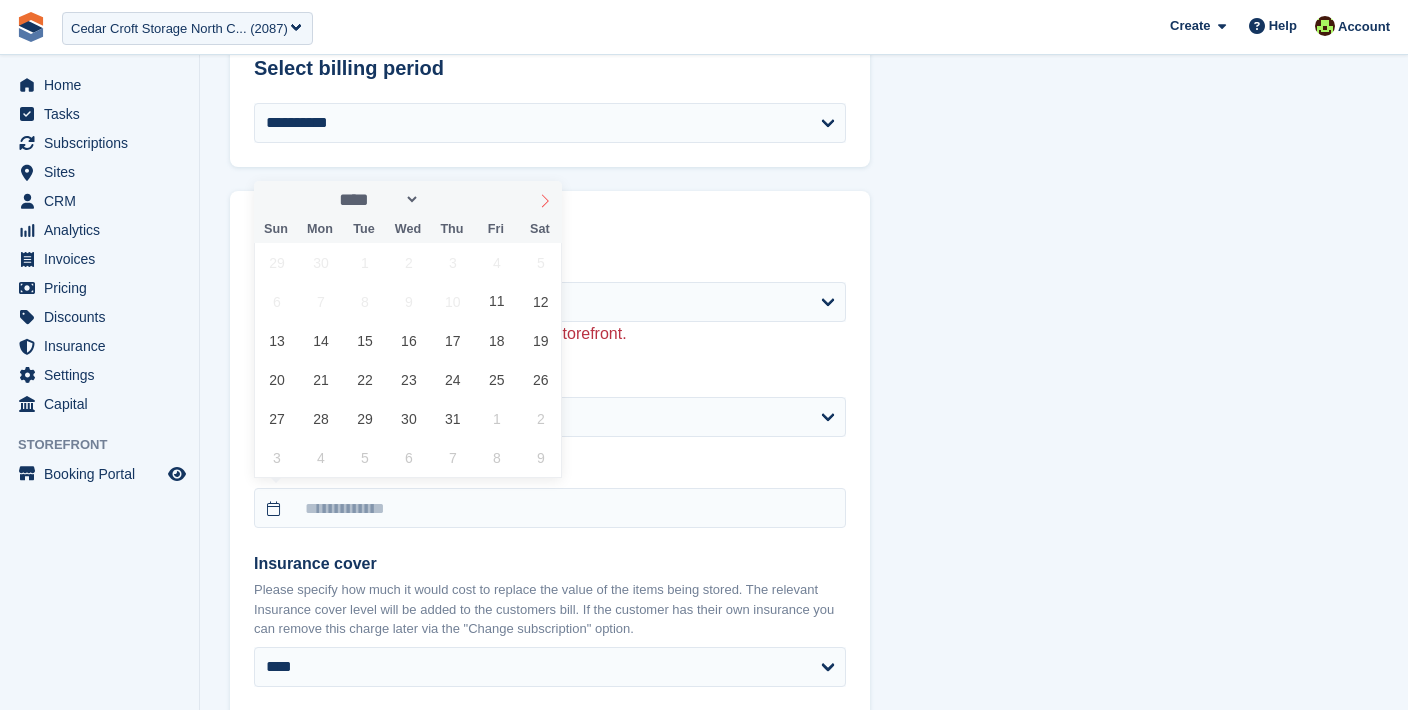 click 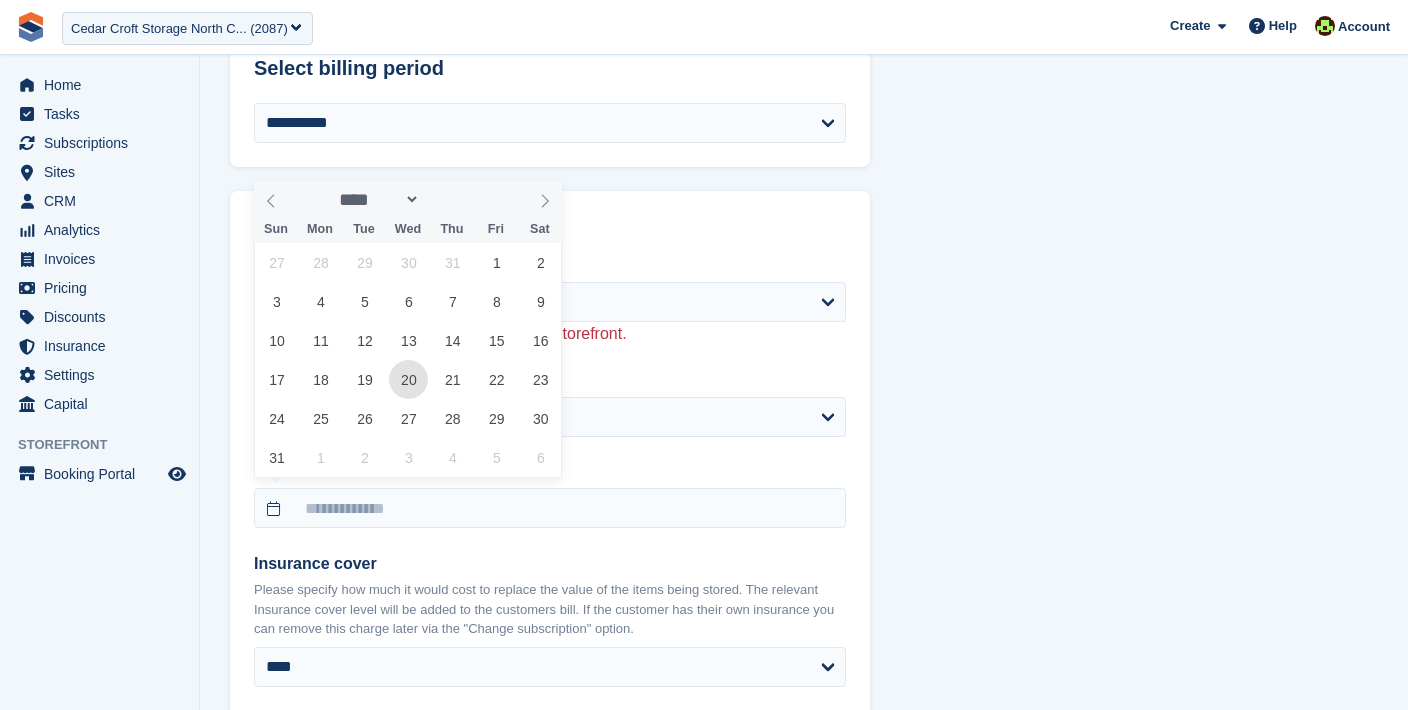click on "20" at bounding box center [408, 379] 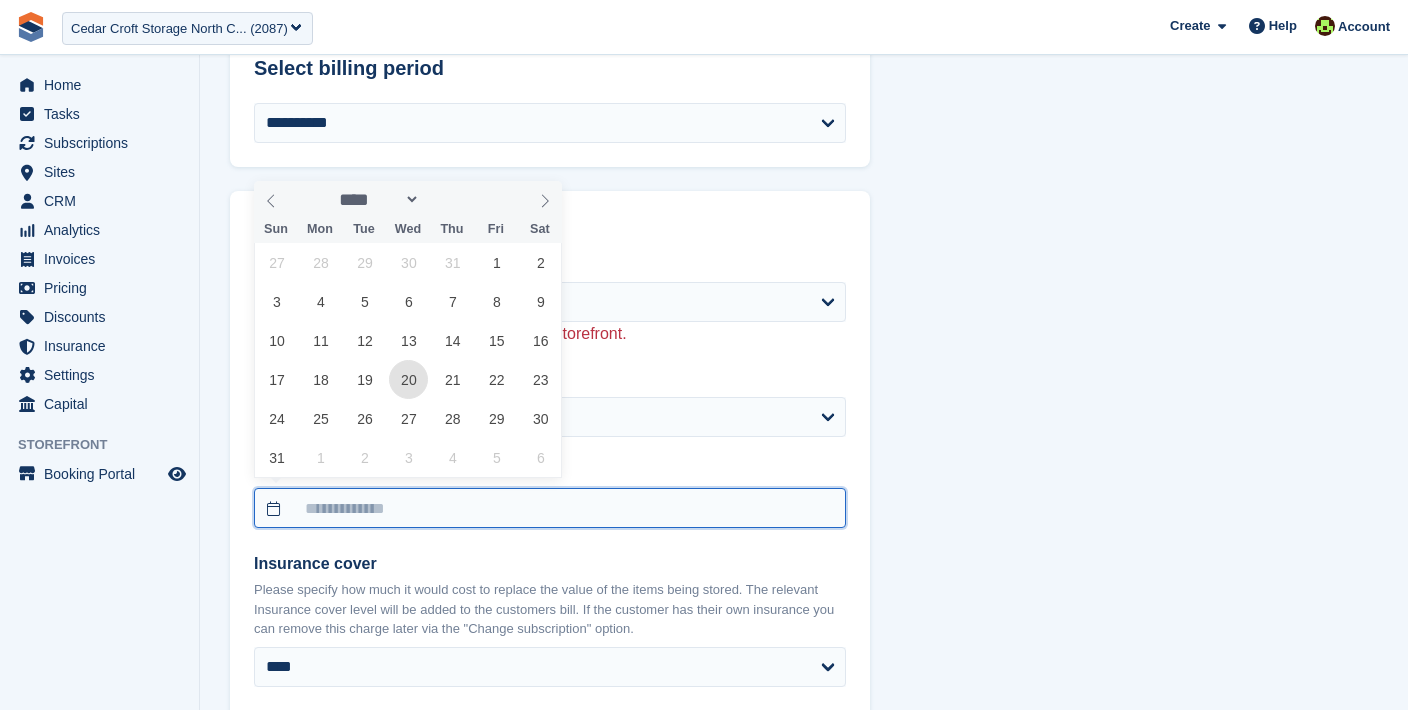 type on "**********" 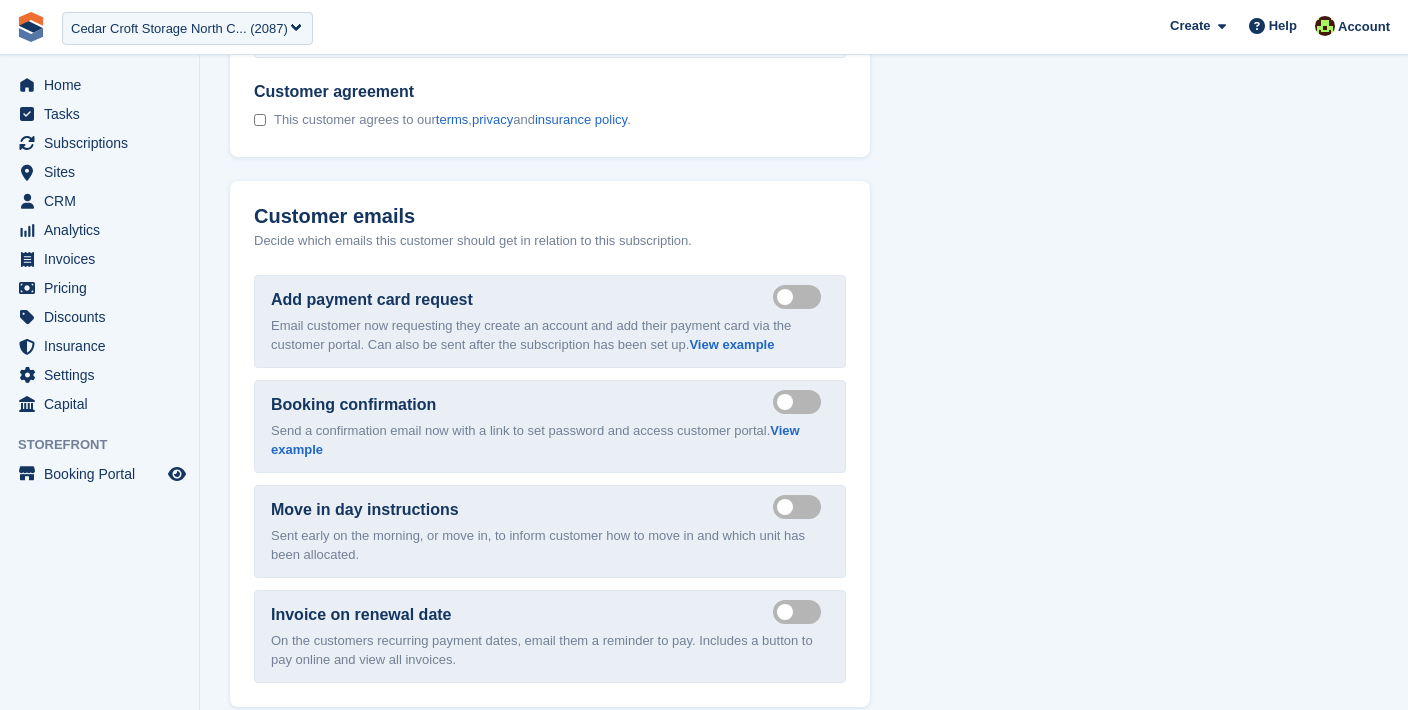 scroll, scrollTop: 2597, scrollLeft: 0, axis: vertical 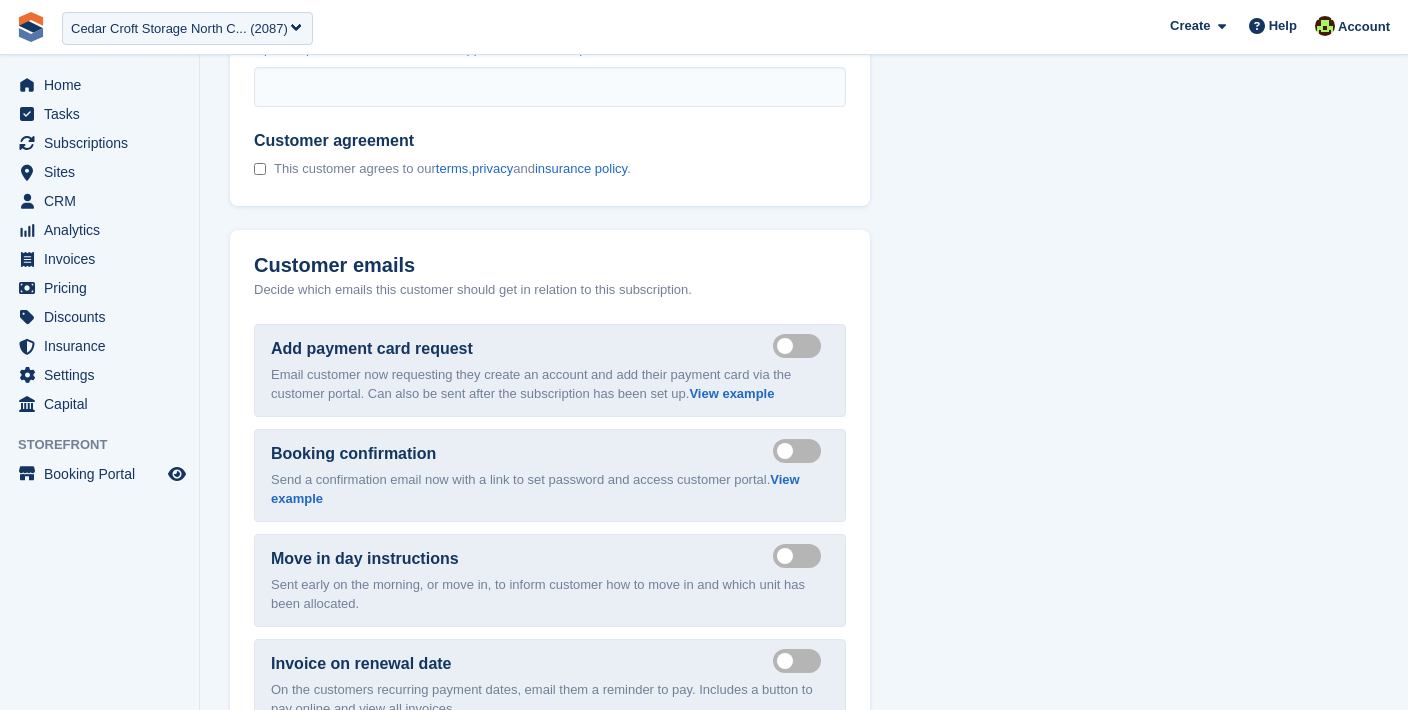 click on "Send payment card request email" at bounding box center [801, 346] 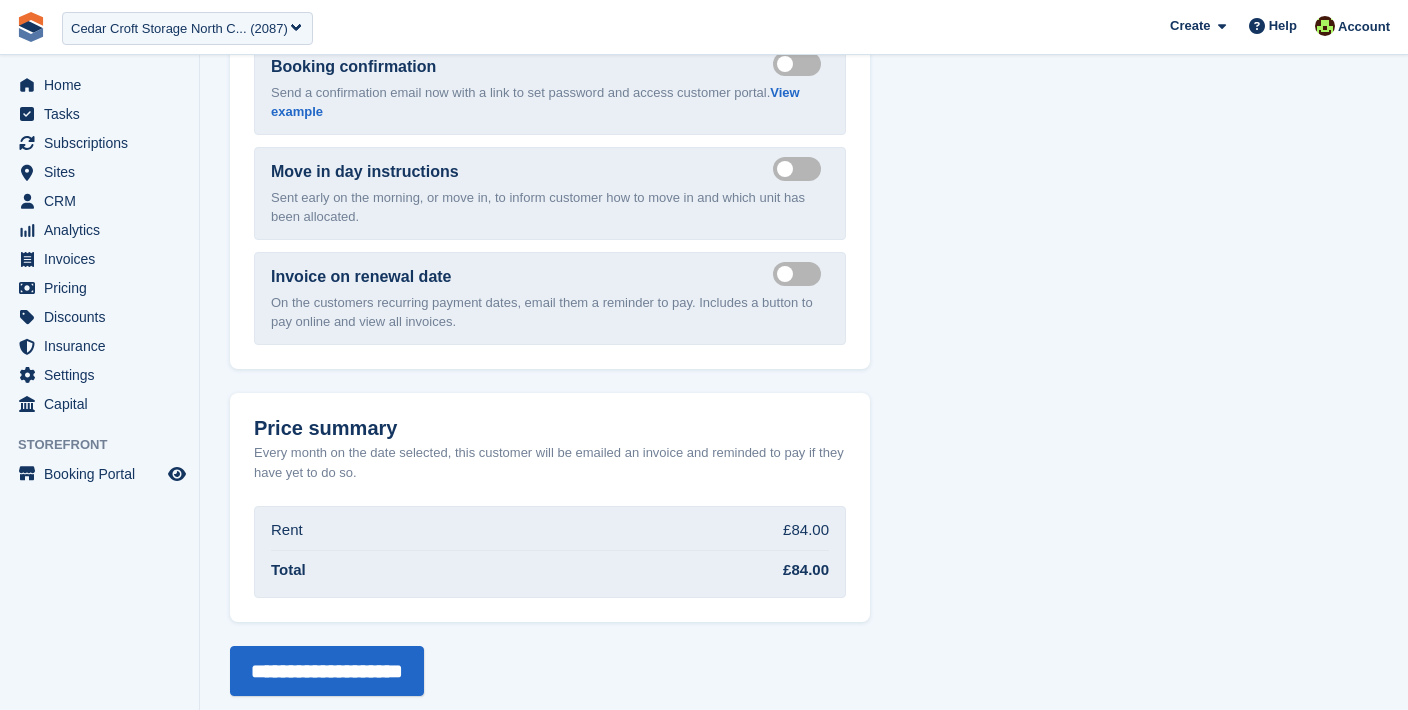 scroll, scrollTop: 2983, scrollLeft: 0, axis: vertical 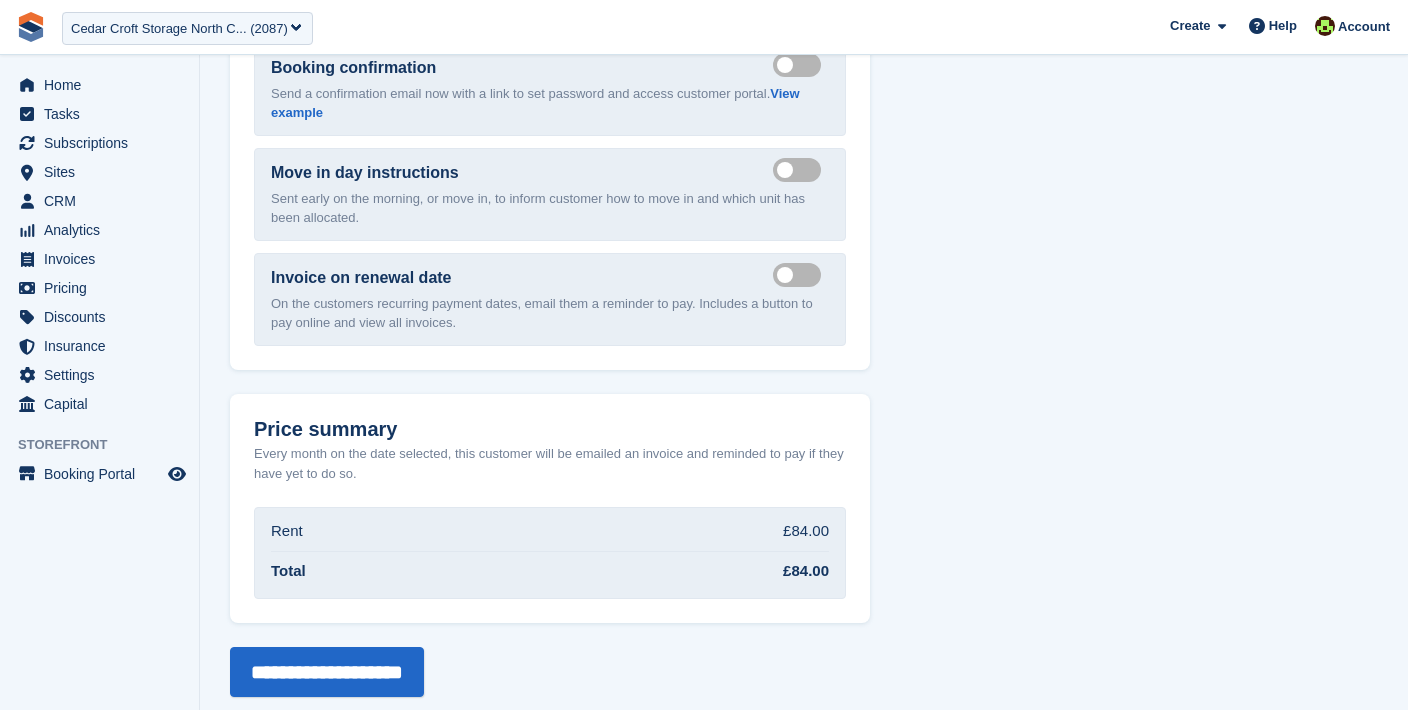 click on "Send manual payment invoice email" at bounding box center [801, 275] 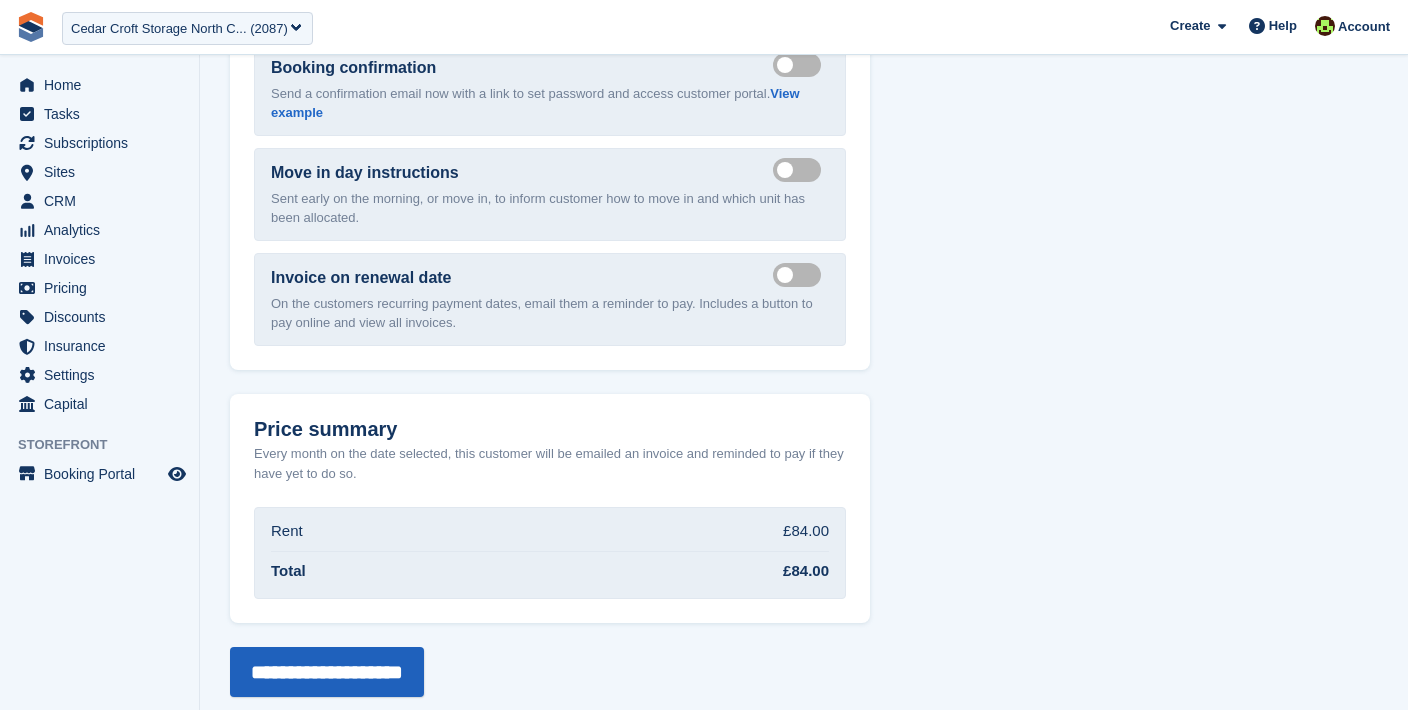 click on "**********" at bounding box center [327, 672] 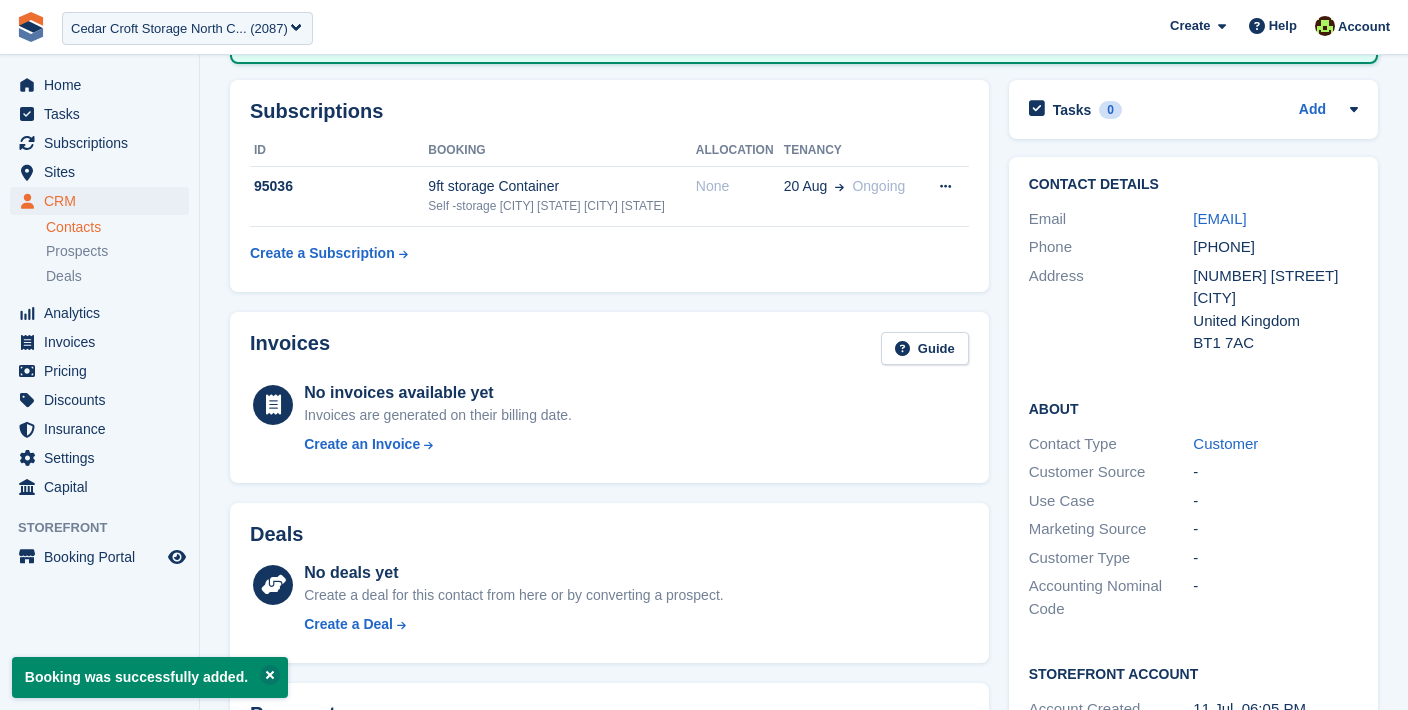 scroll, scrollTop: 648, scrollLeft: 0, axis: vertical 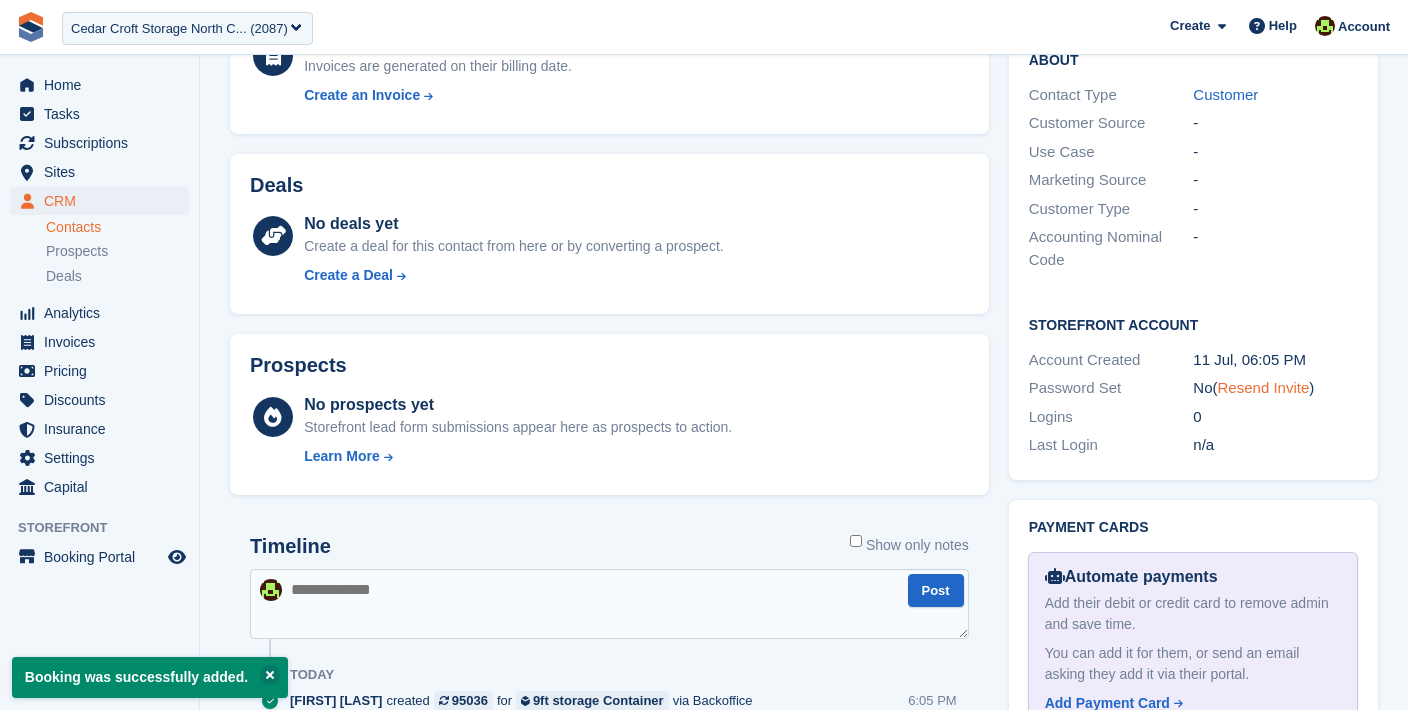 click on "Resend Invite" at bounding box center (1264, 387) 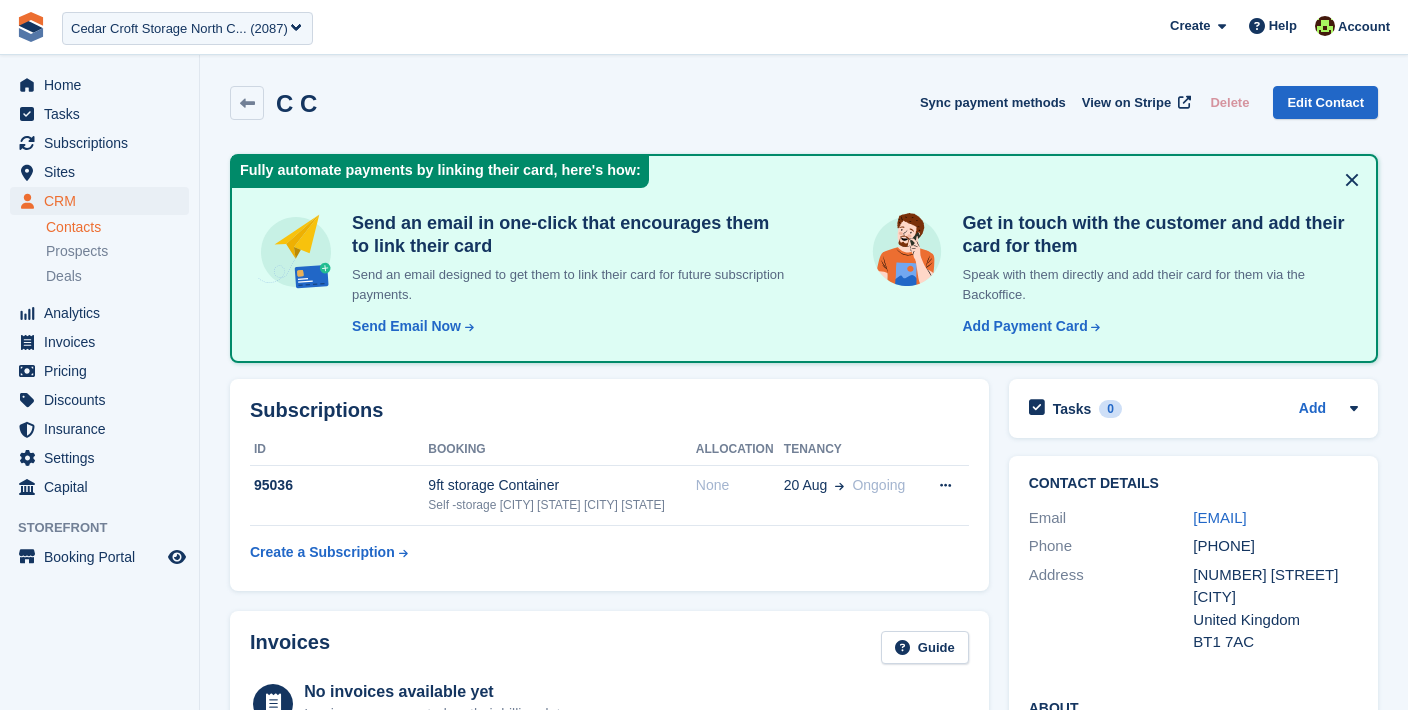scroll, scrollTop: 0, scrollLeft: 0, axis: both 